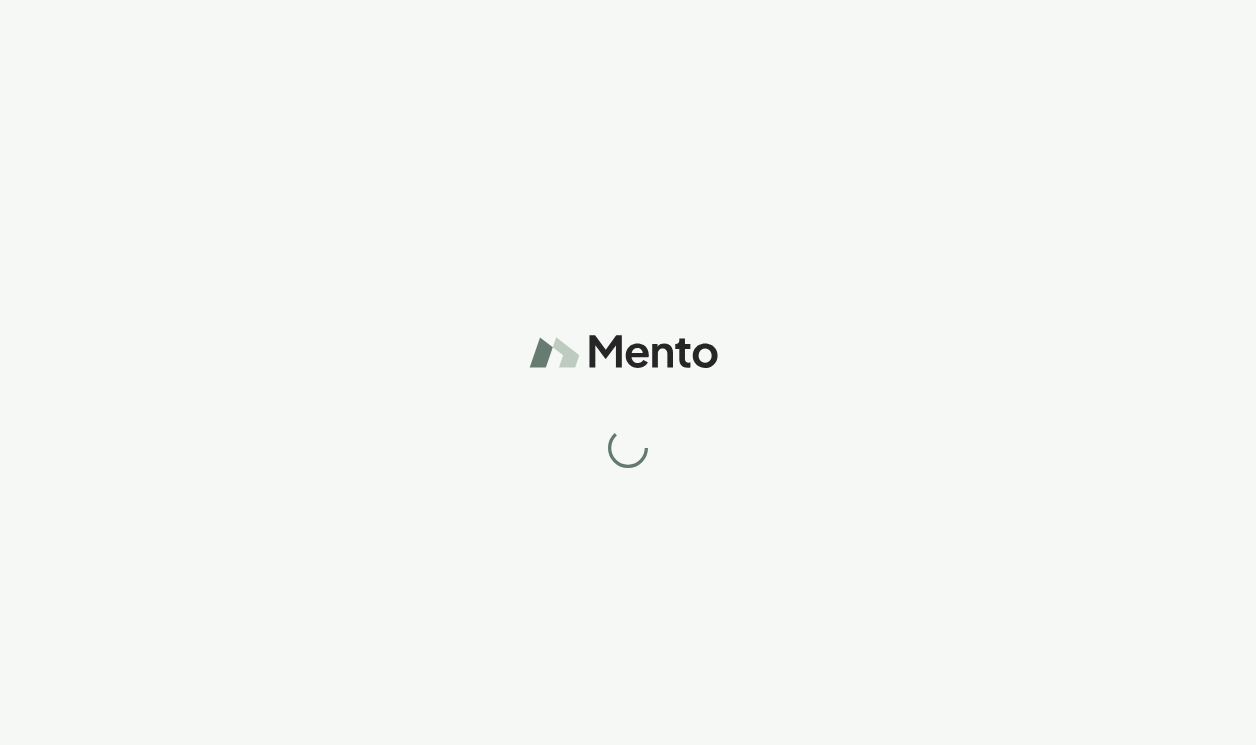 scroll, scrollTop: 0, scrollLeft: 0, axis: both 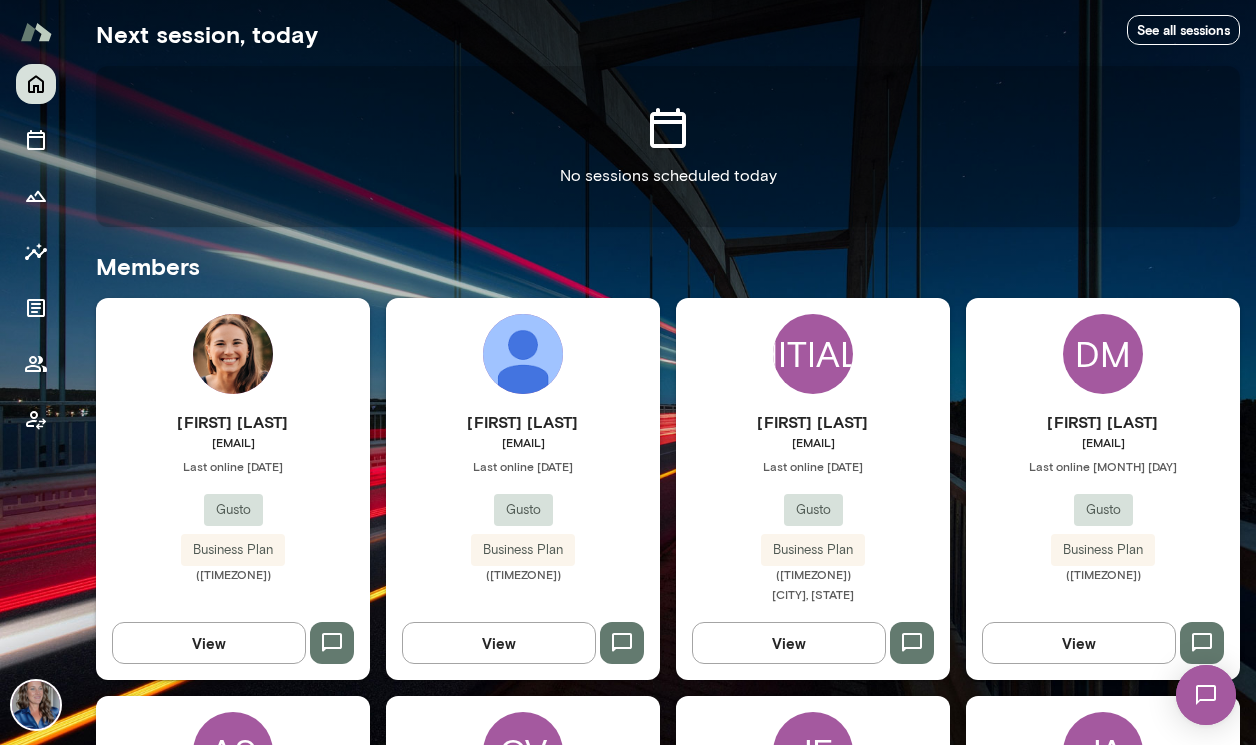 click on "MS" at bounding box center [813, 354] 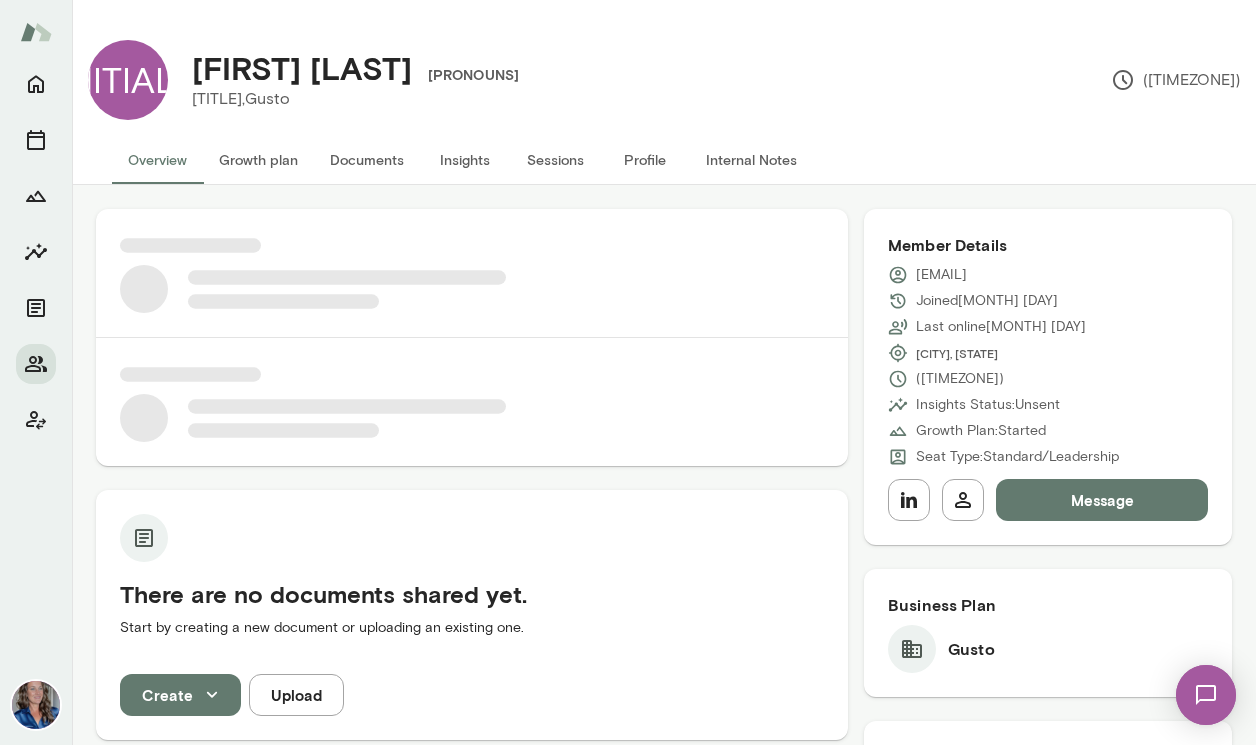 click on "Growth plan" at bounding box center [258, 160] 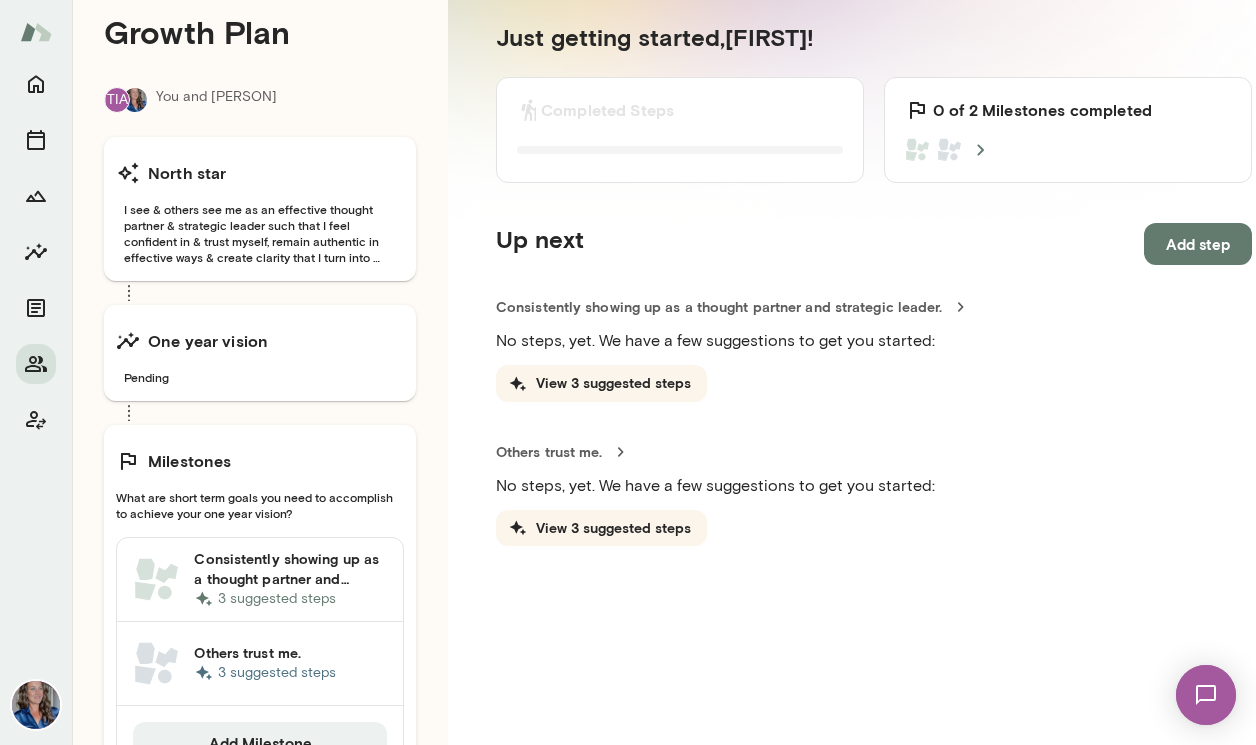 scroll, scrollTop: 219, scrollLeft: 0, axis: vertical 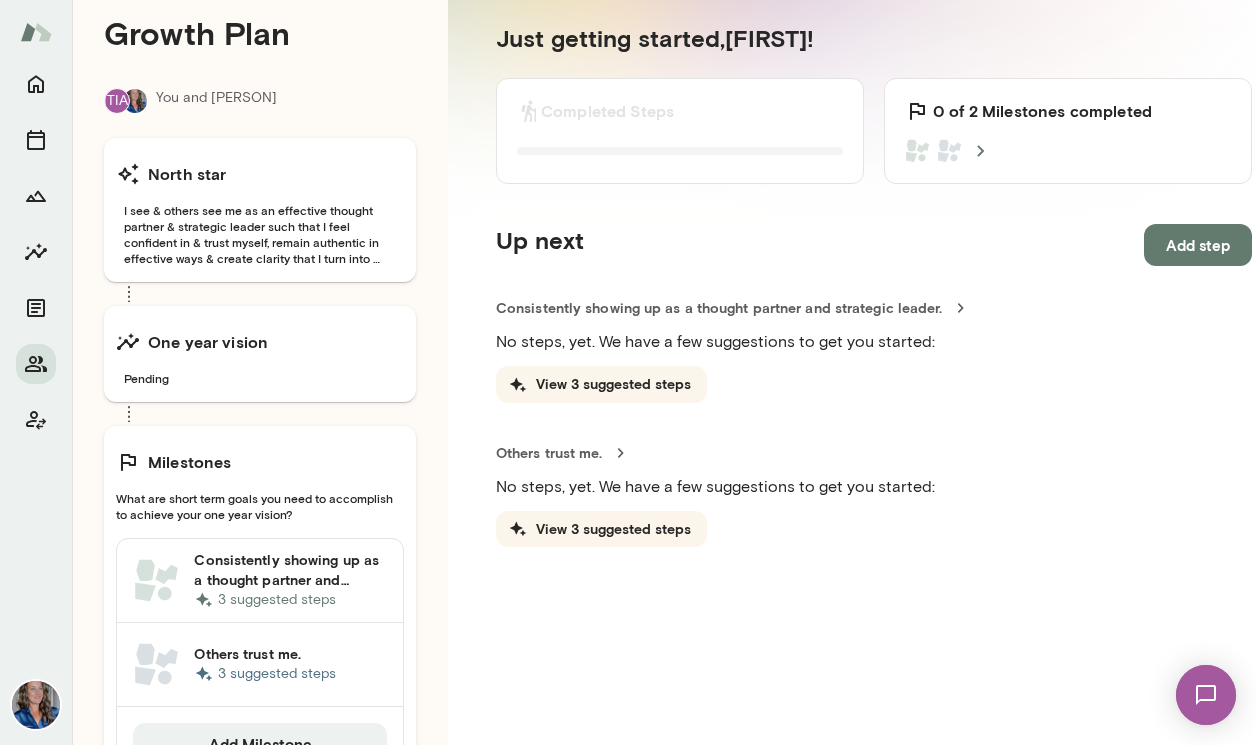 click on "Milestones" at bounding box center (187, 174) 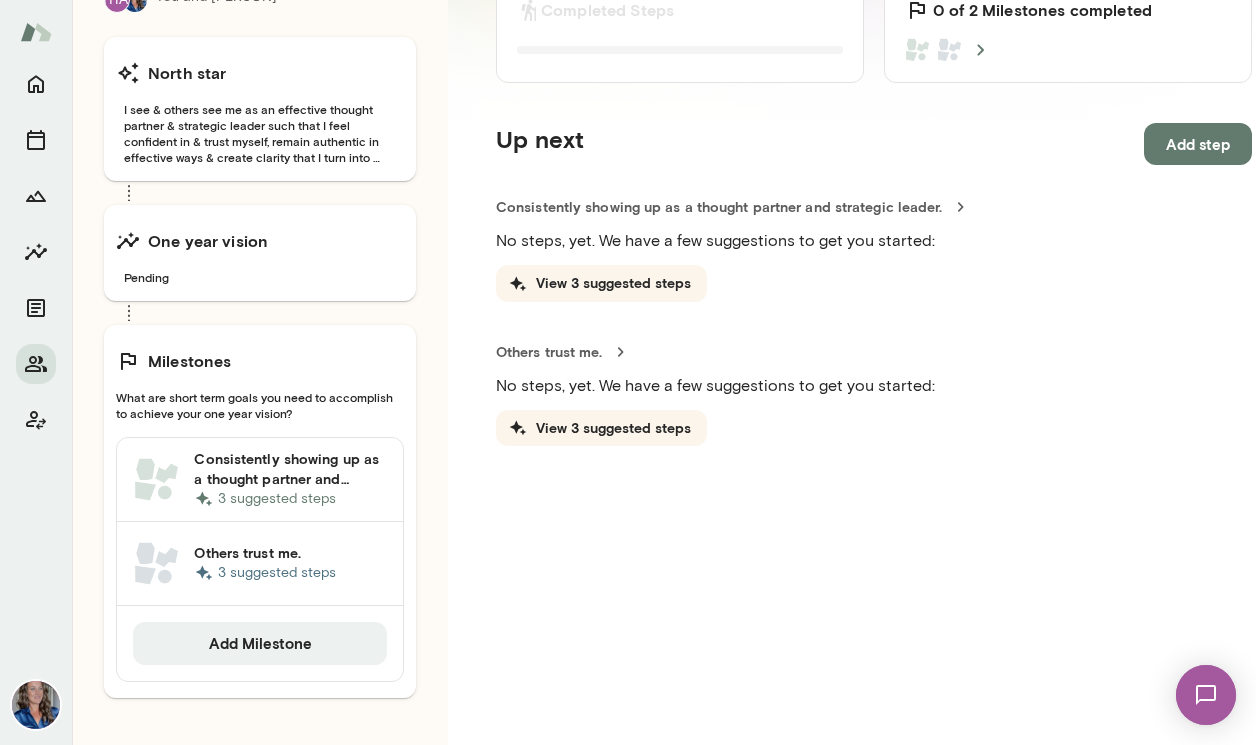 click on "Consistently showing up as a thought partner and strategic leader." at bounding box center (290, 469) 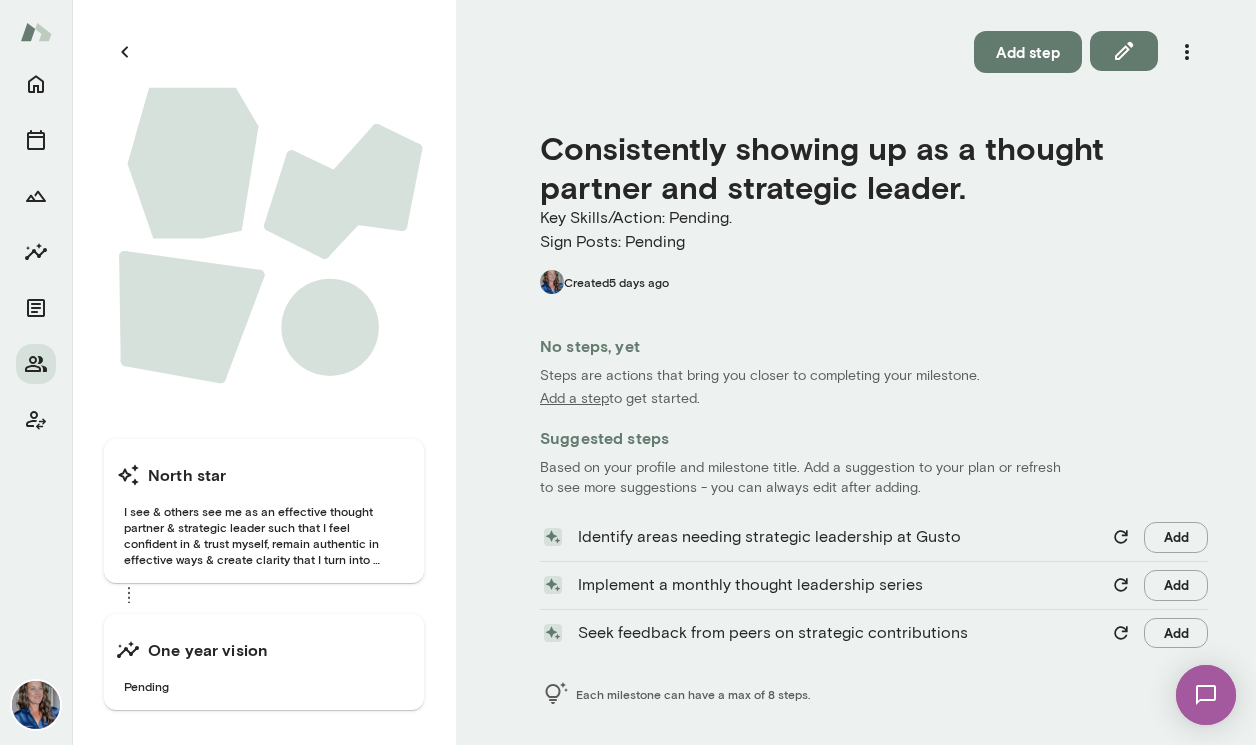 scroll, scrollTop: 215, scrollLeft: 0, axis: vertical 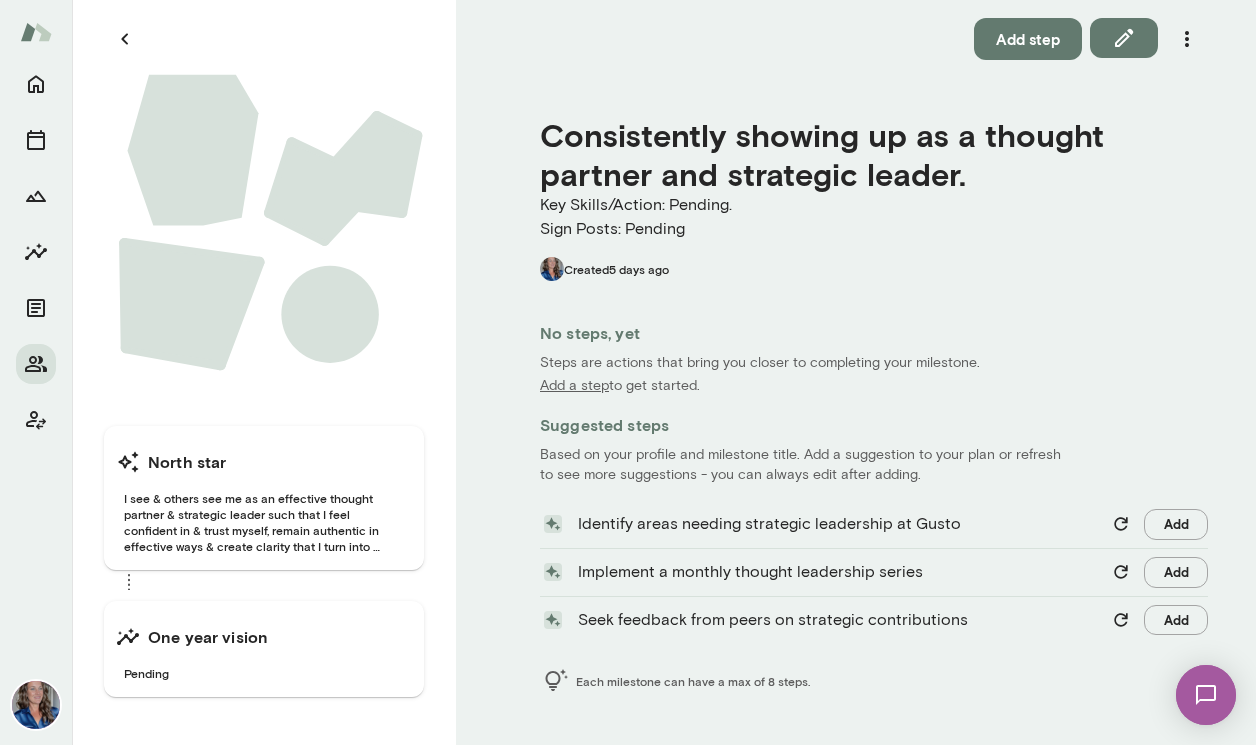 click on "Add step" at bounding box center [1091, 39] 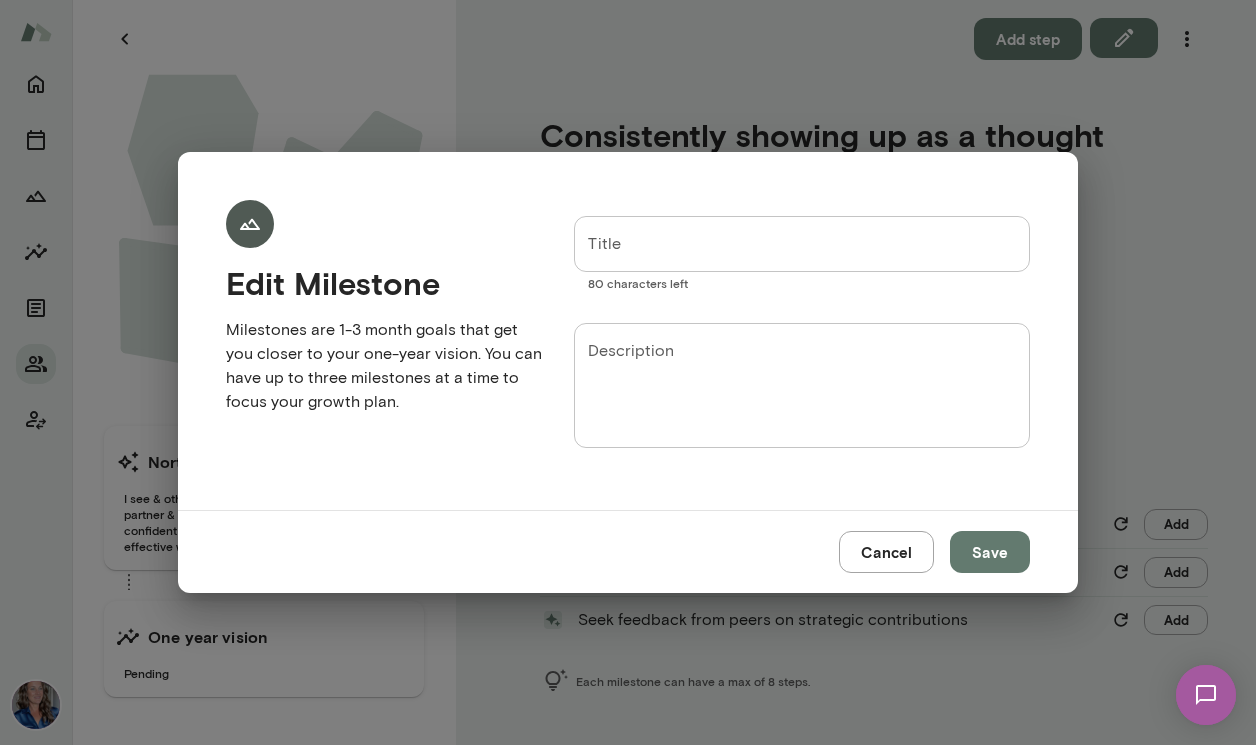 click on "Cancel" at bounding box center [886, 552] 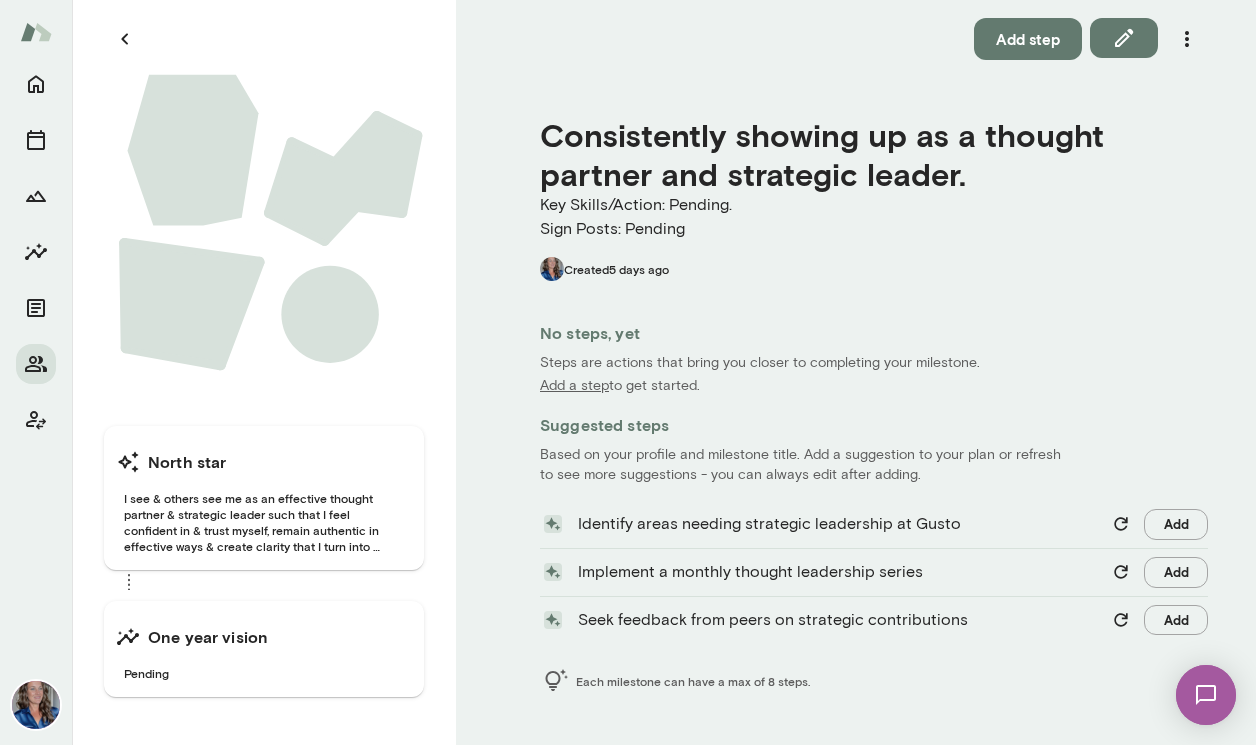 click on "to get started." at bounding box center (654, 386) 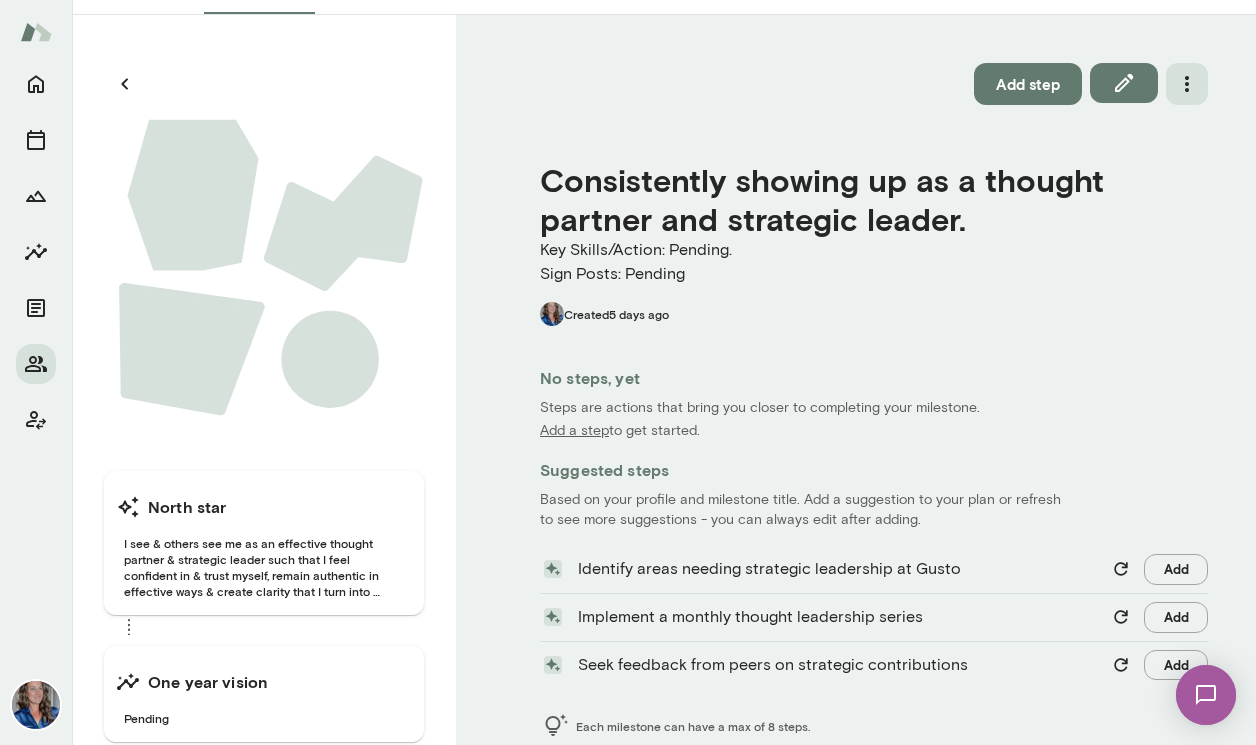 click at bounding box center (1187, 84) 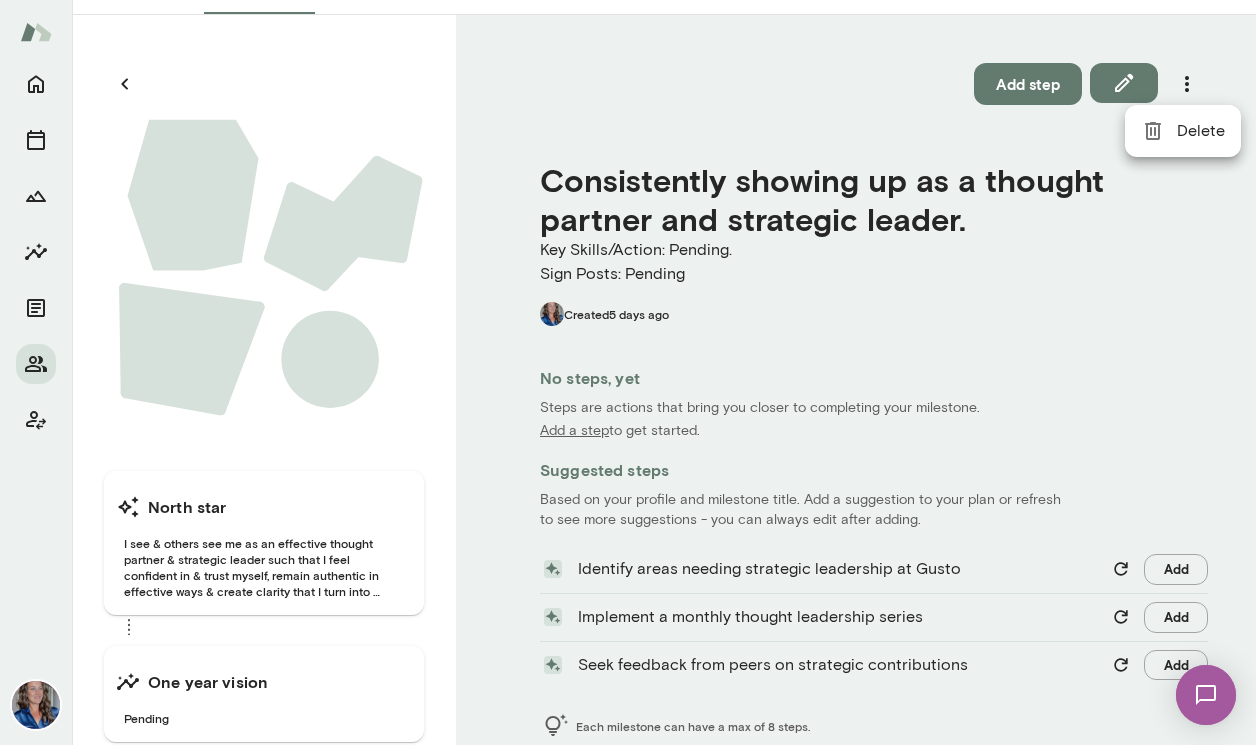 click at bounding box center [628, 372] 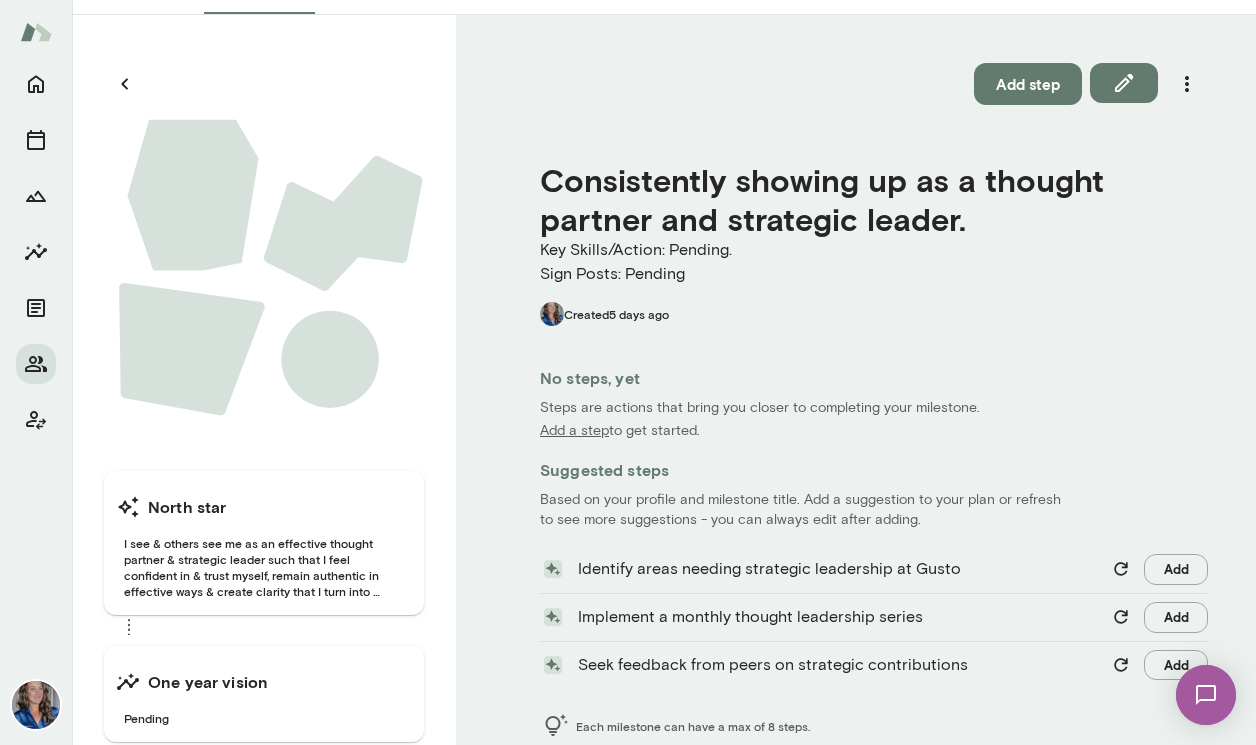 click at bounding box center (1124, 83) 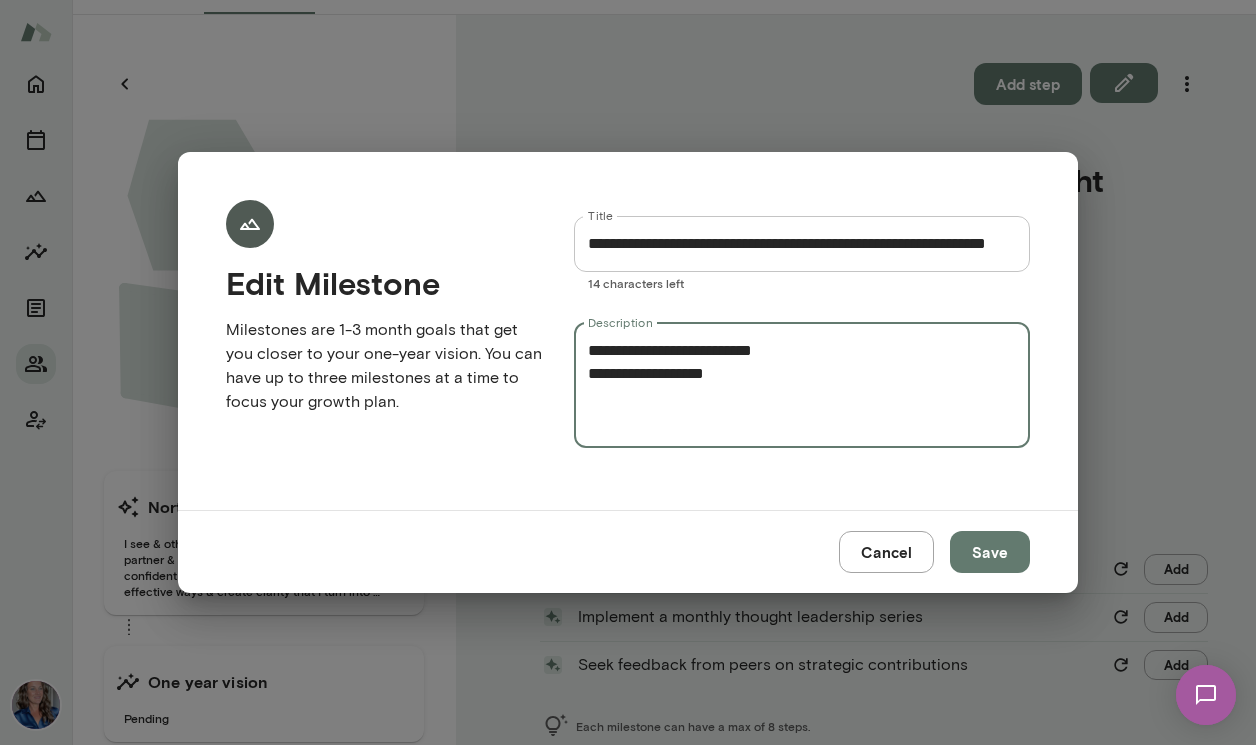 drag, startPoint x: 776, startPoint y: 351, endPoint x: 733, endPoint y: 351, distance: 43 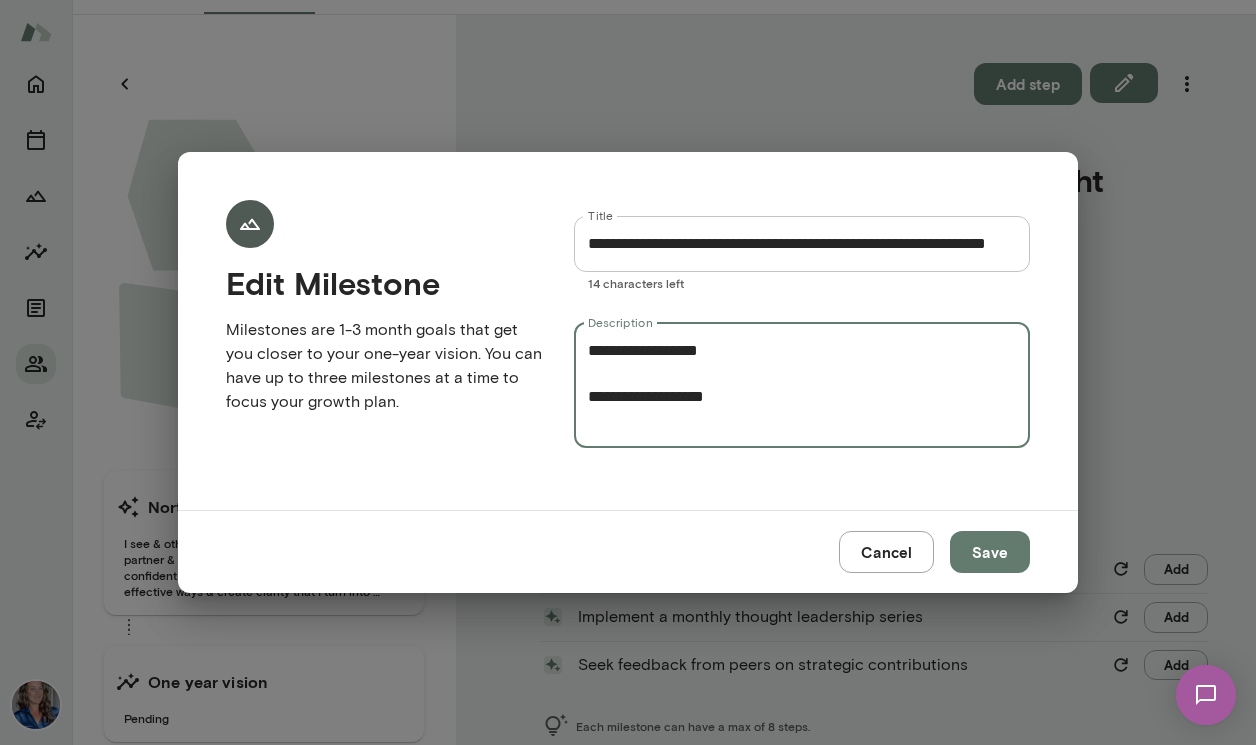 paste on "**********" 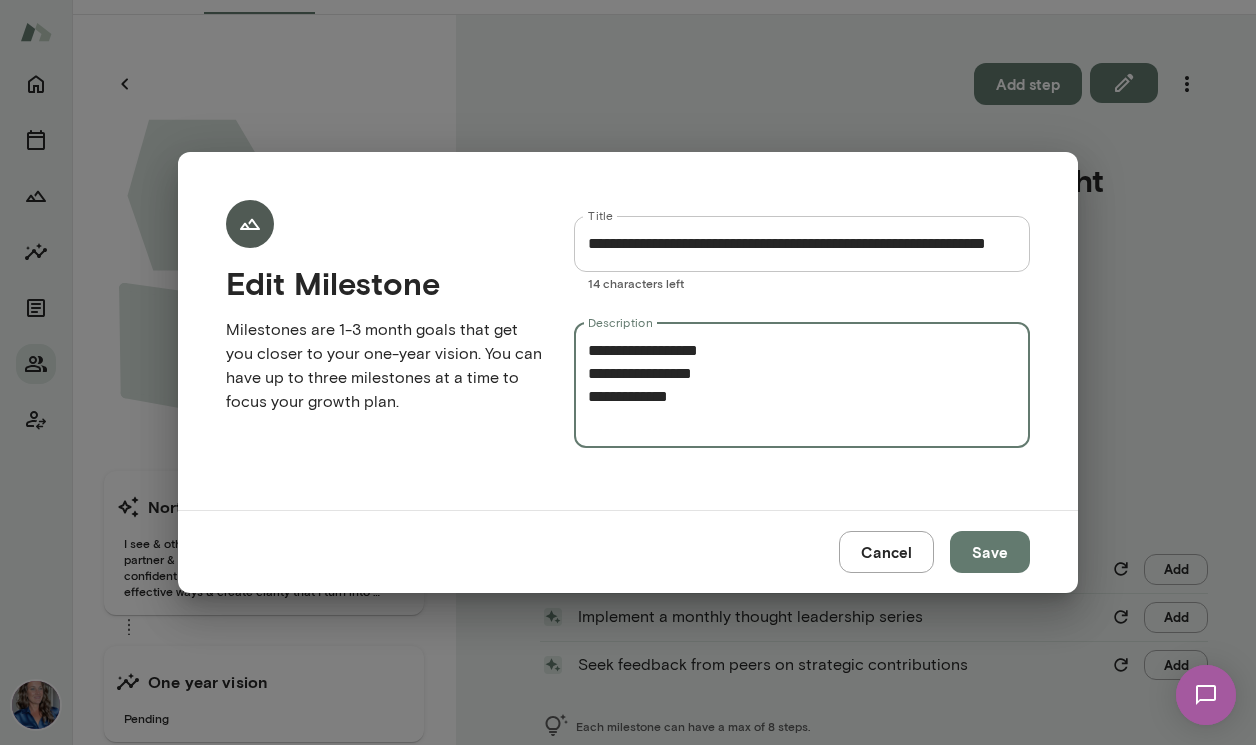 click on "**********" at bounding box center (802, 385) 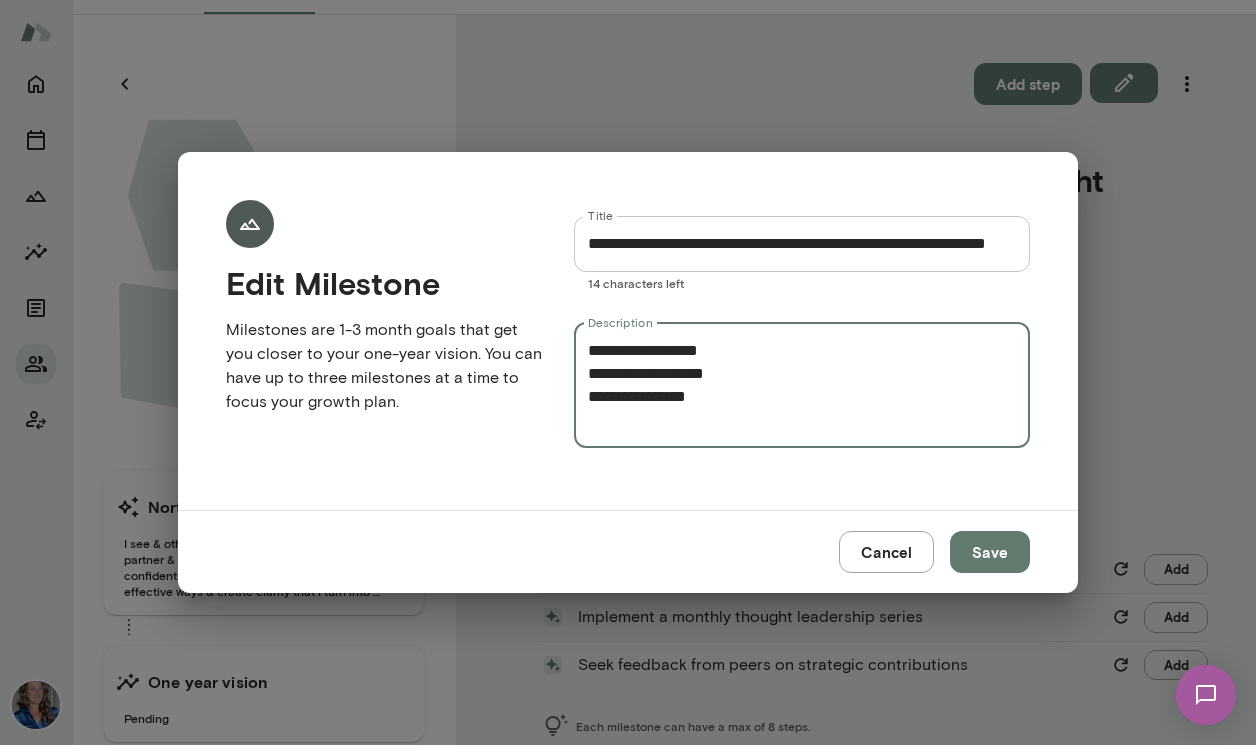 click on "**********" at bounding box center [802, 385] 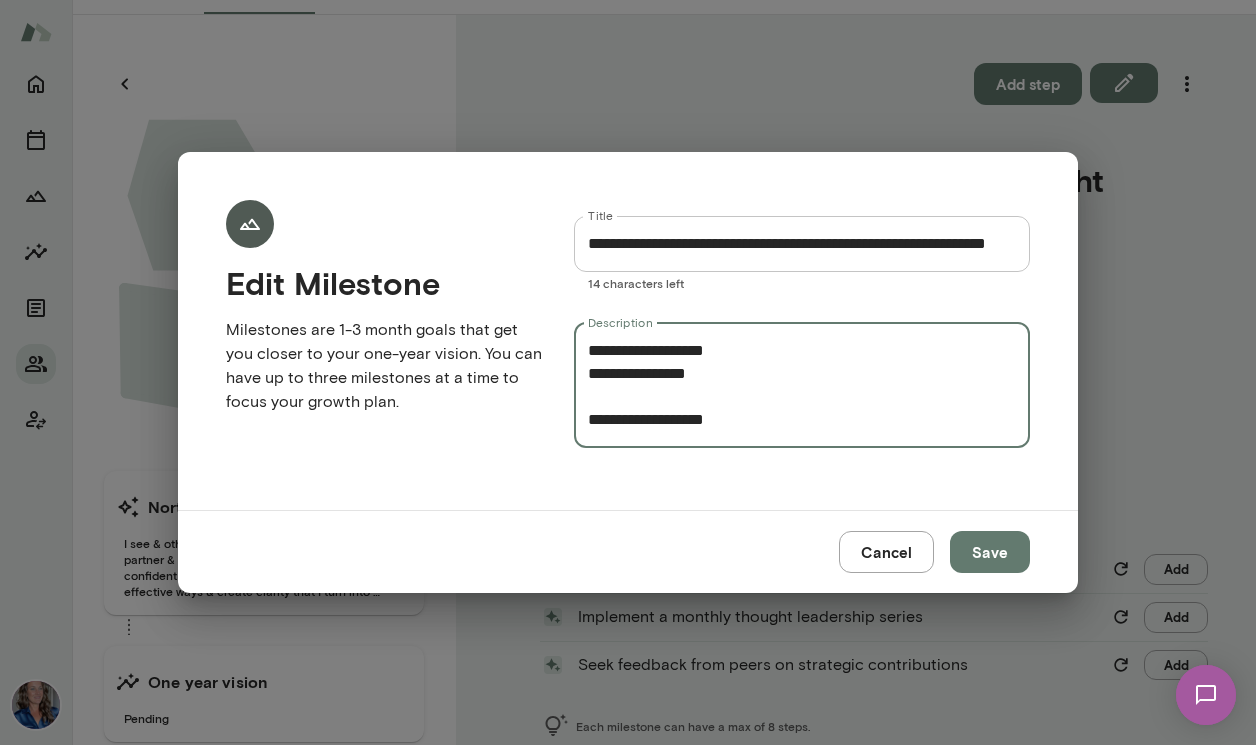 drag, startPoint x: 750, startPoint y: 423, endPoint x: 671, endPoint y: 423, distance: 79 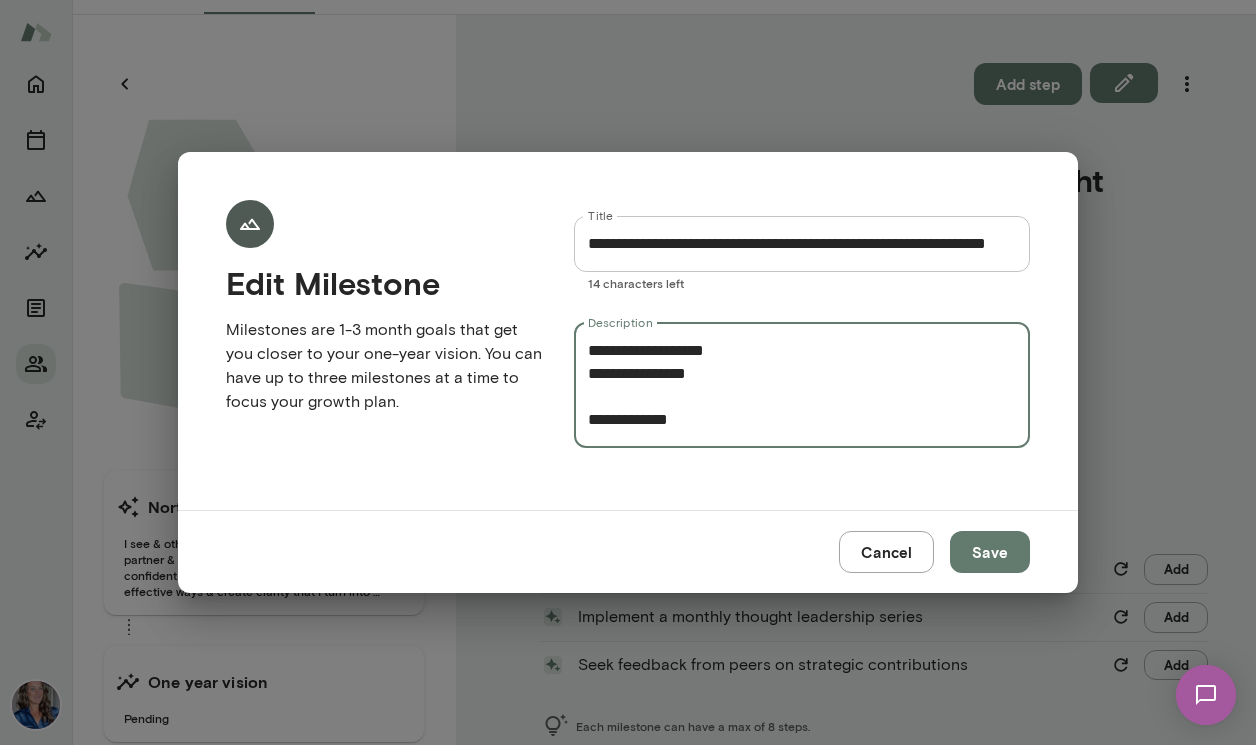 scroll, scrollTop: 44, scrollLeft: 0, axis: vertical 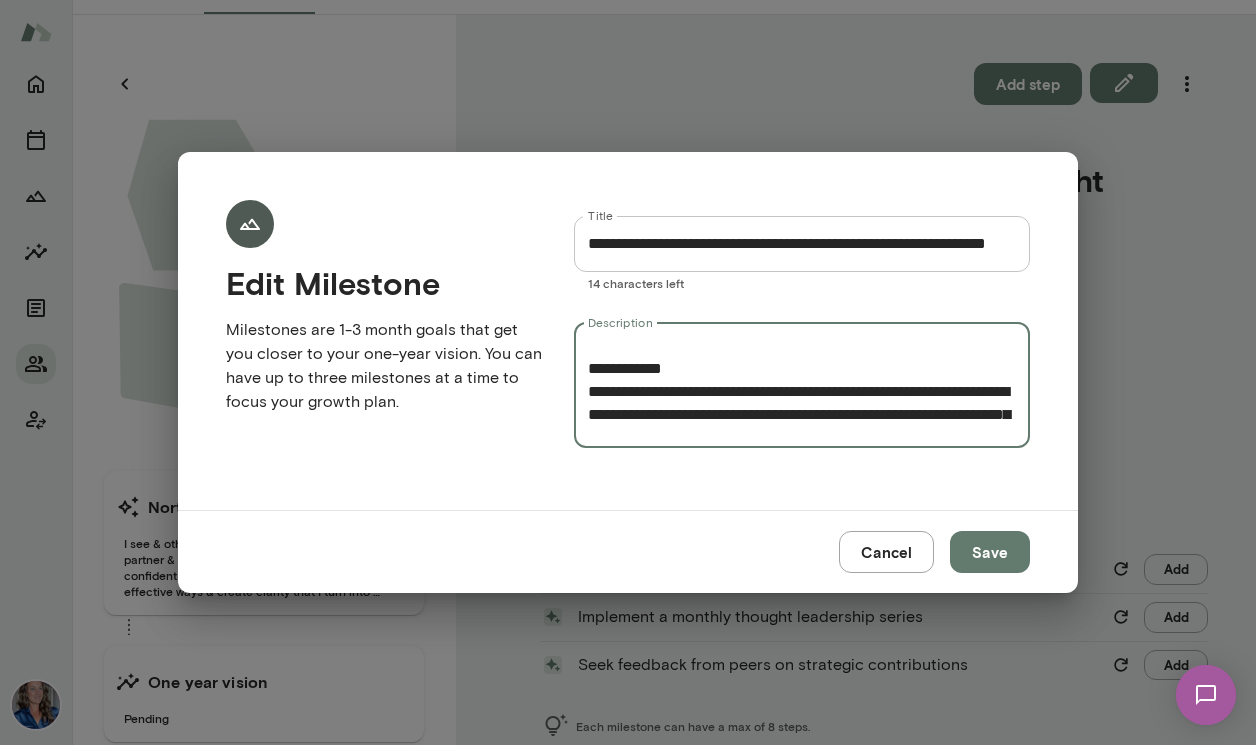 click on "**********" at bounding box center (802, 385) 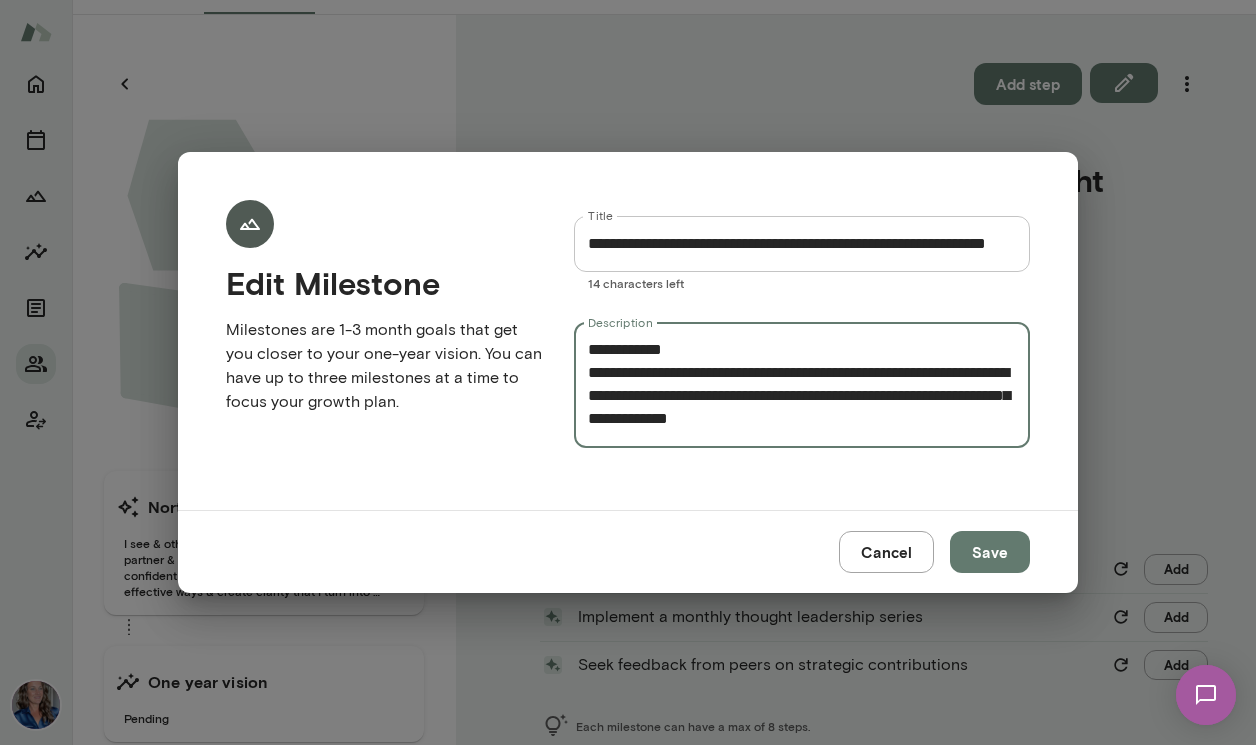 scroll, scrollTop: 79, scrollLeft: 0, axis: vertical 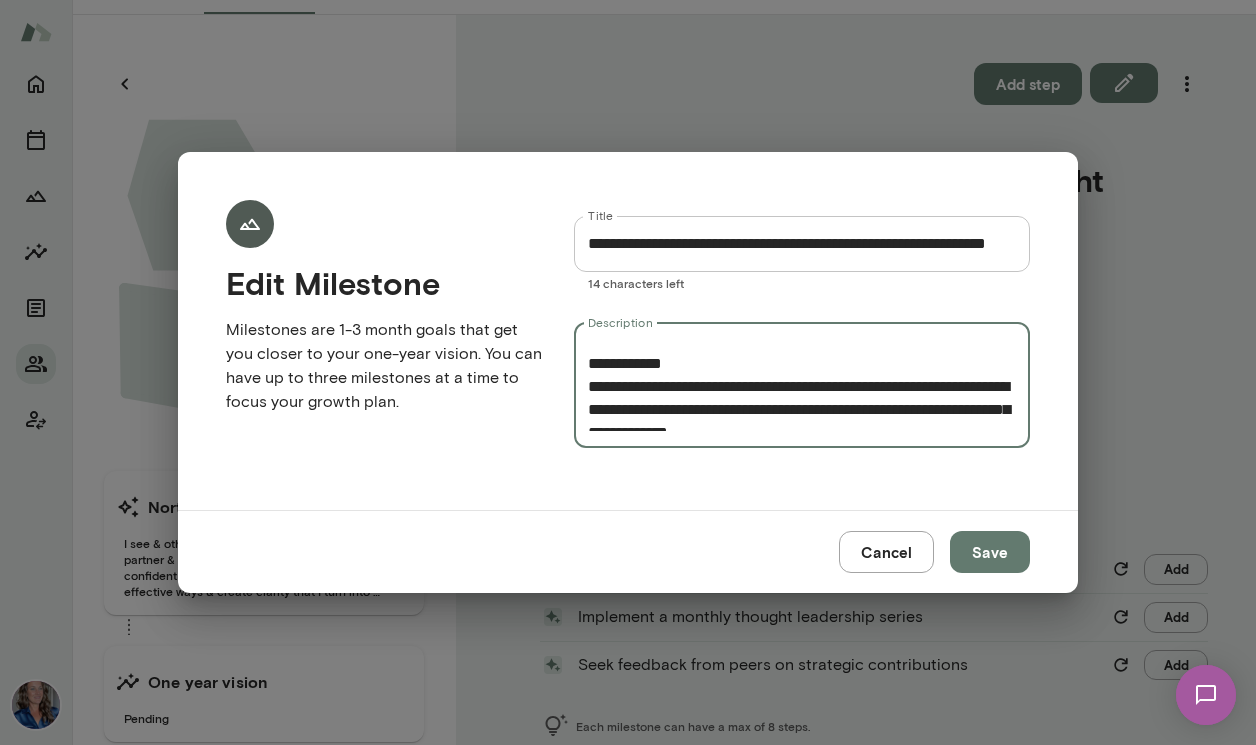 click on "**********" at bounding box center (802, 385) 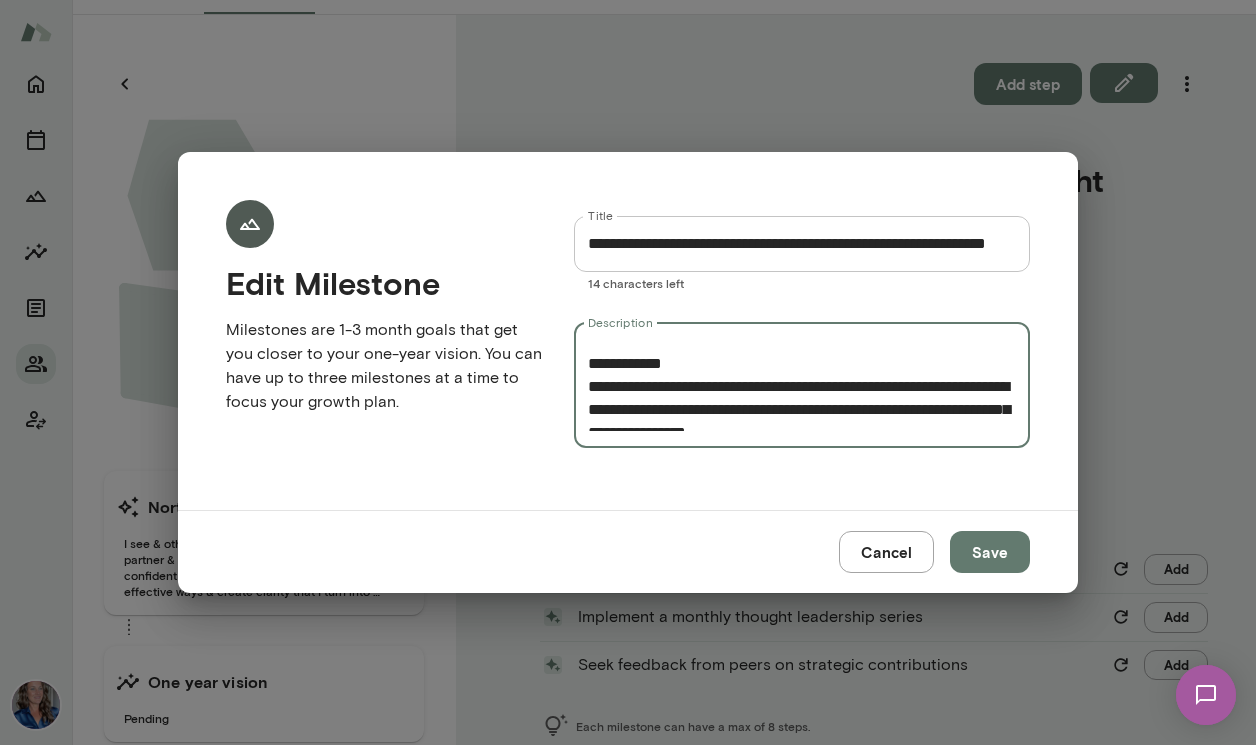 scroll, scrollTop: 135, scrollLeft: 0, axis: vertical 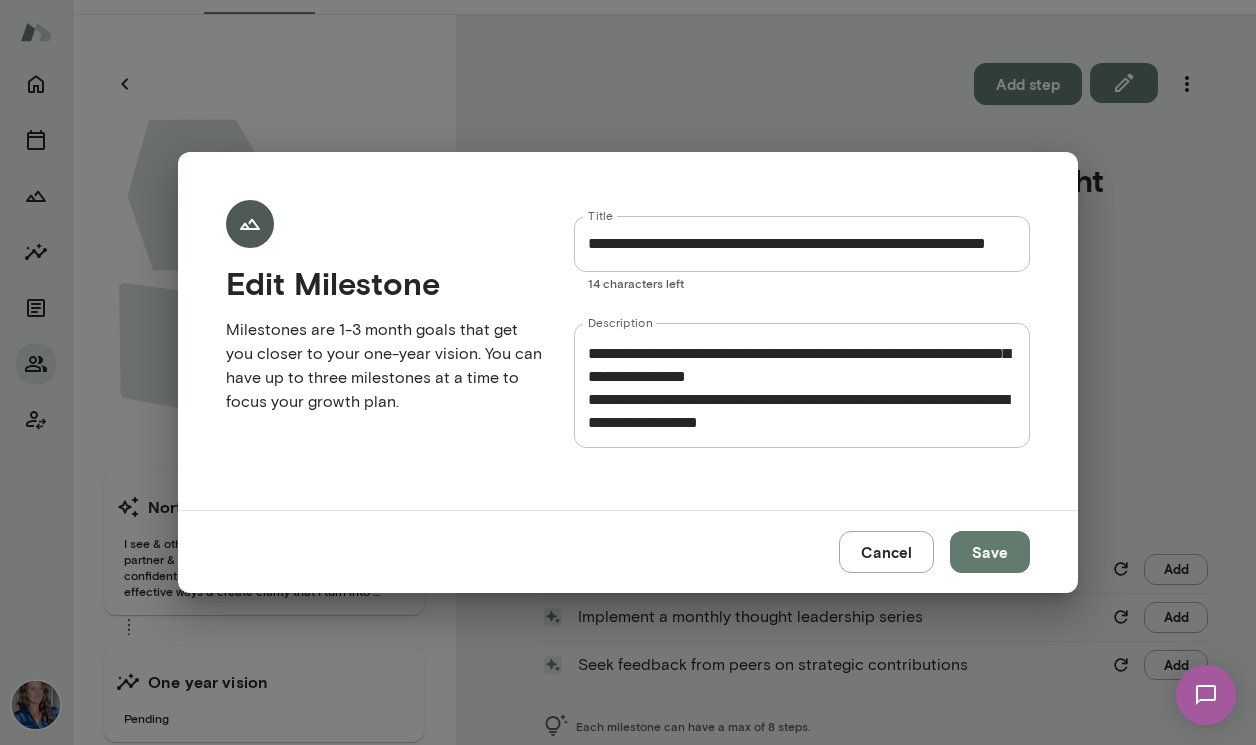 click on "**********" at bounding box center [802, 385] 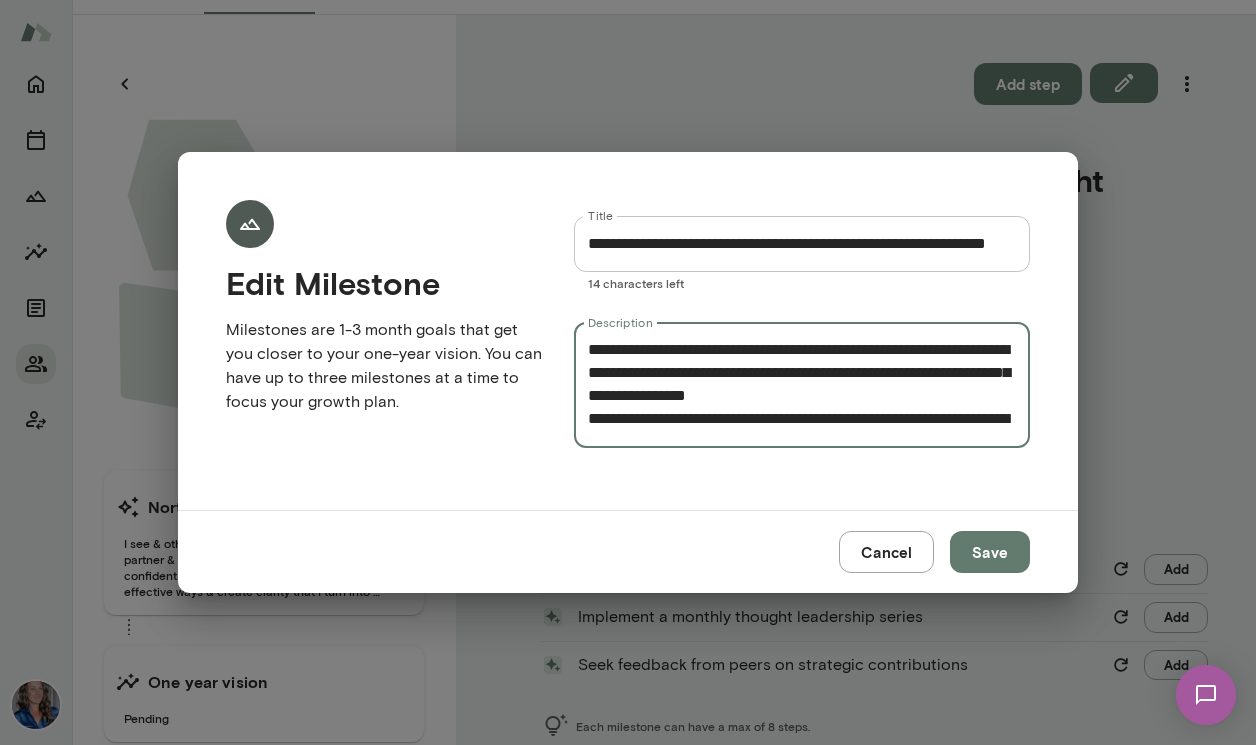 click on "**********" at bounding box center (802, 385) 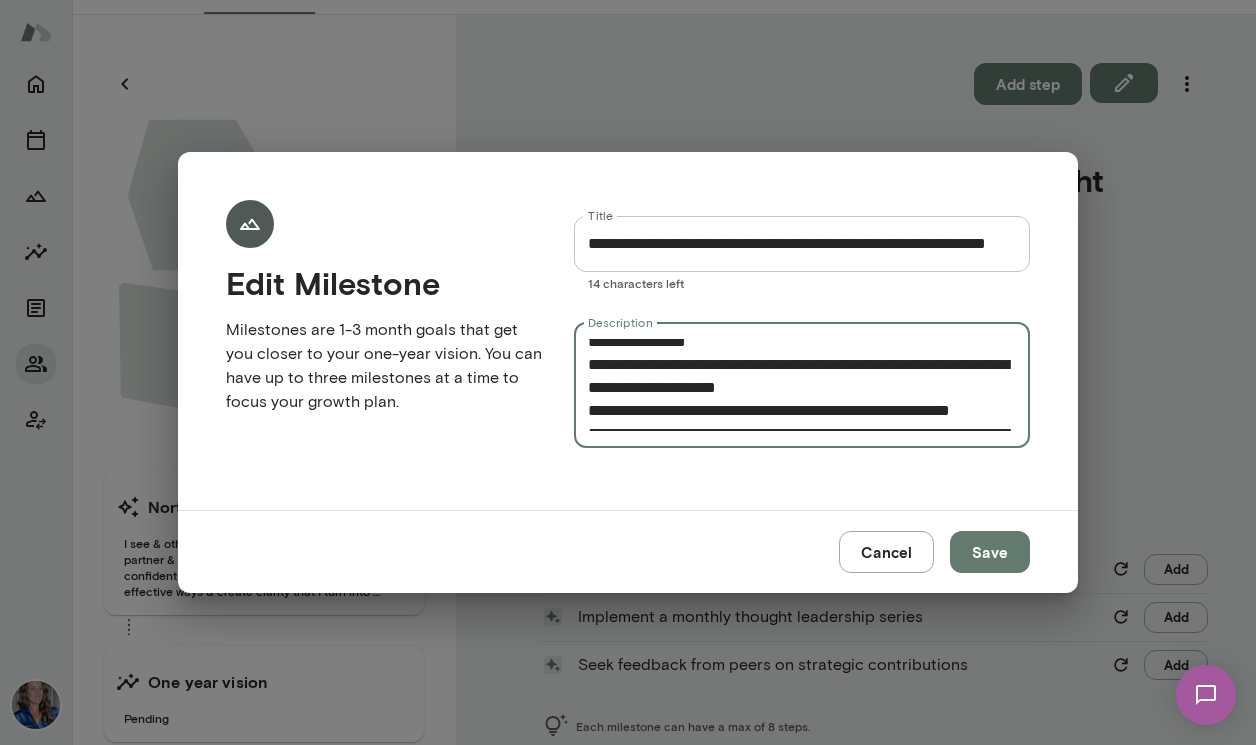 scroll, scrollTop: 174, scrollLeft: 0, axis: vertical 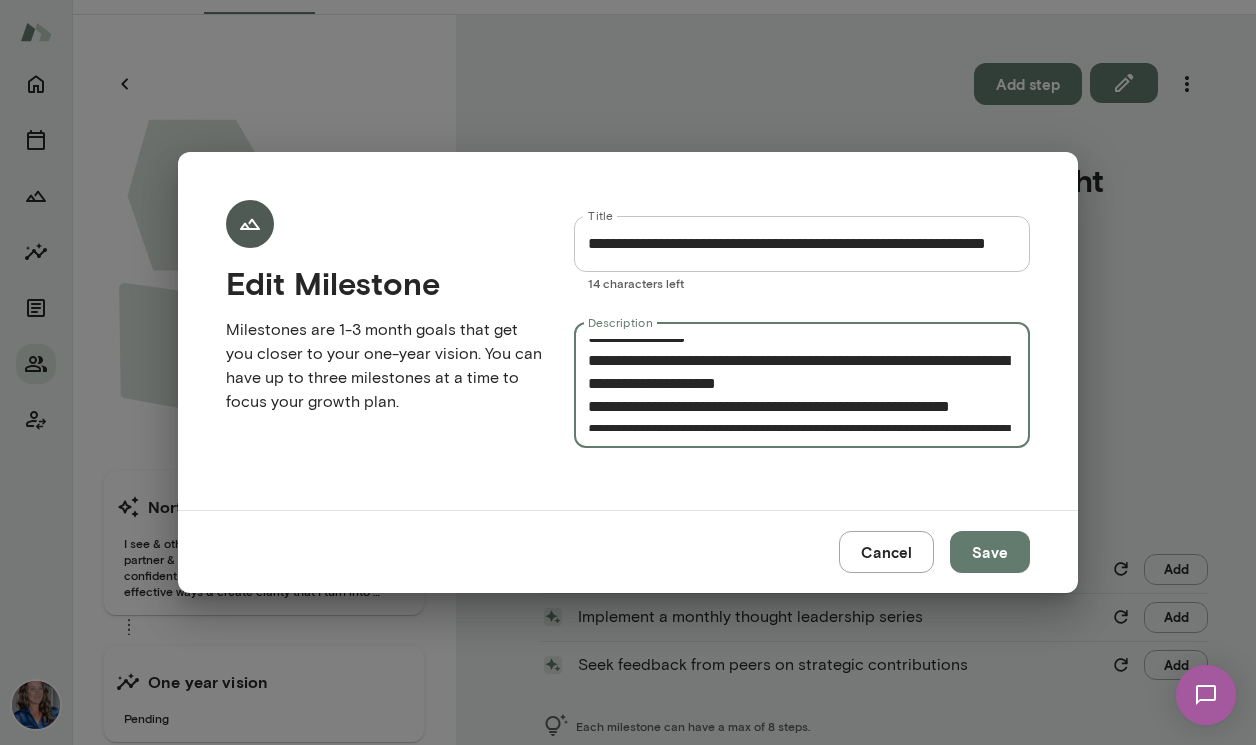 click on "**********" at bounding box center [802, 385] 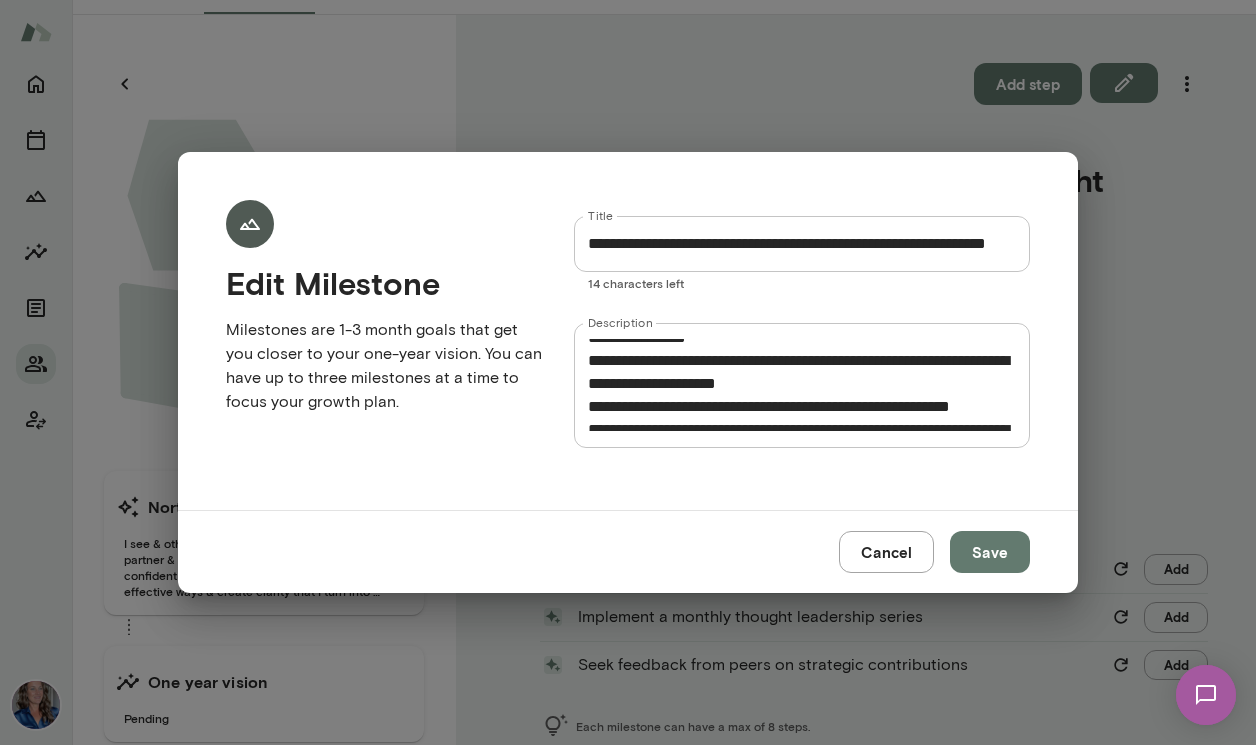 click on "**********" at bounding box center [802, 385] 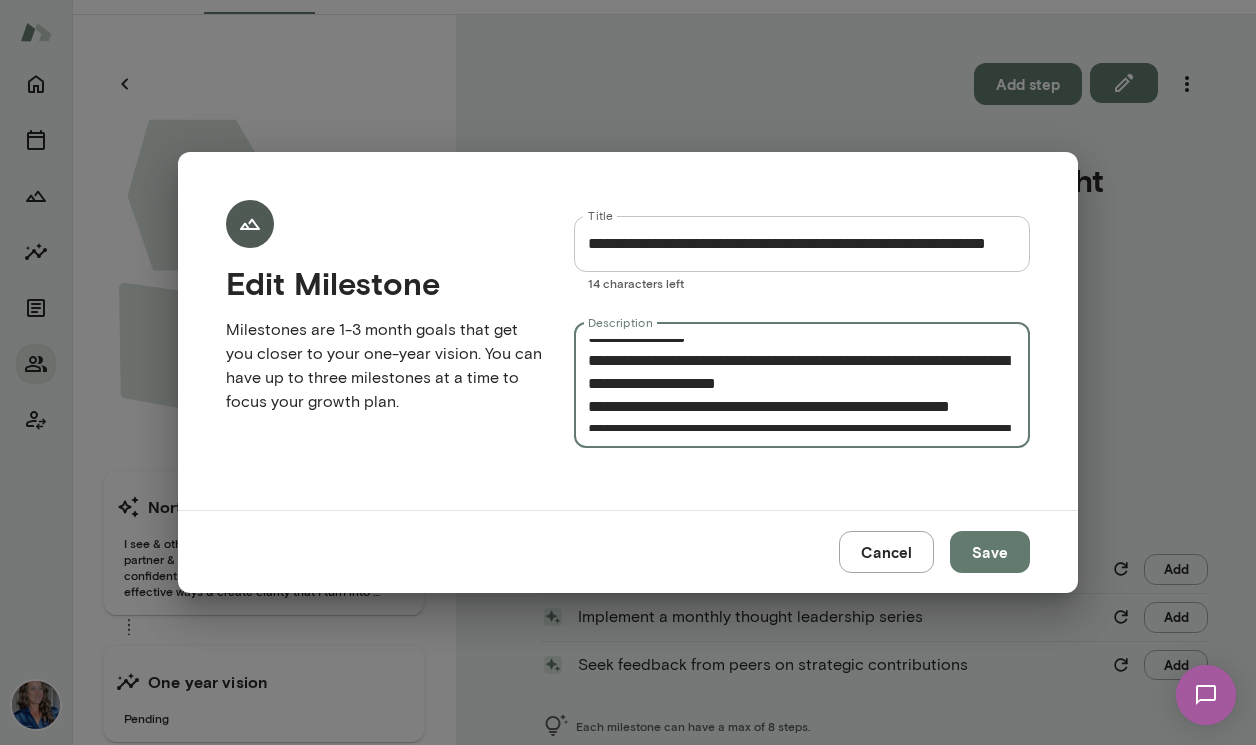 click on "**********" at bounding box center [802, 385] 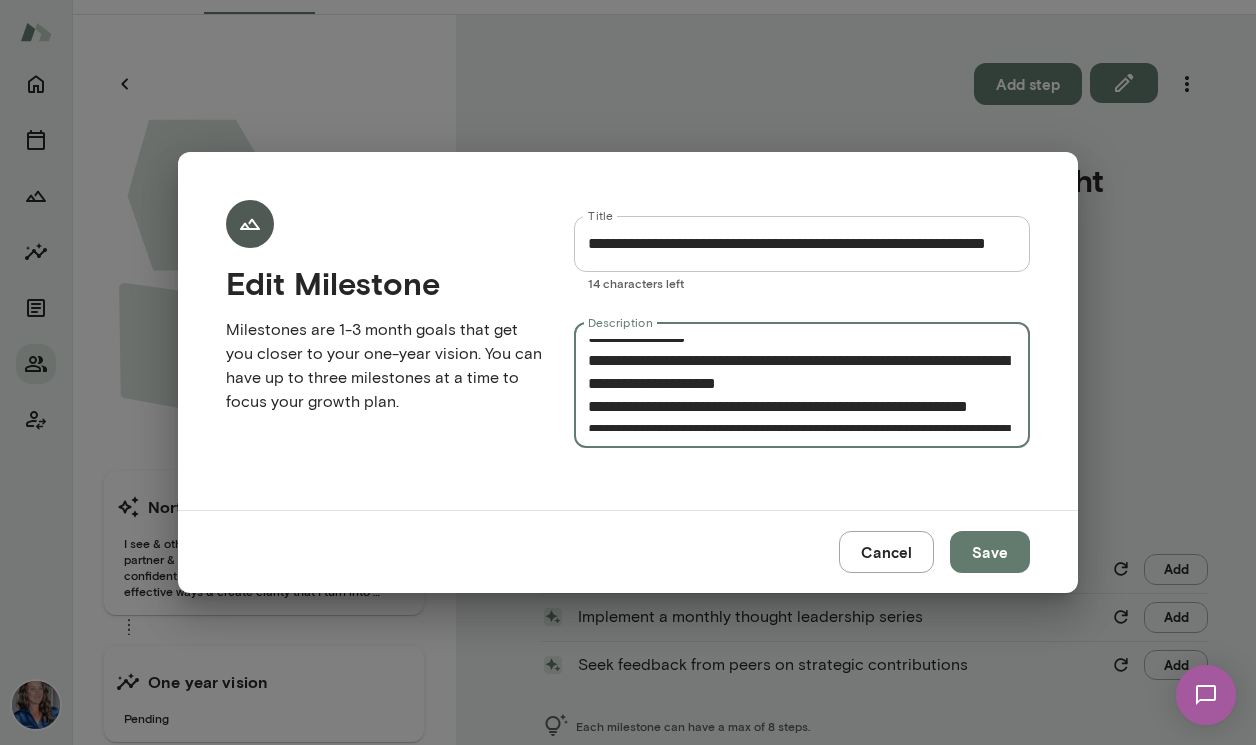 scroll, scrollTop: 196, scrollLeft: 0, axis: vertical 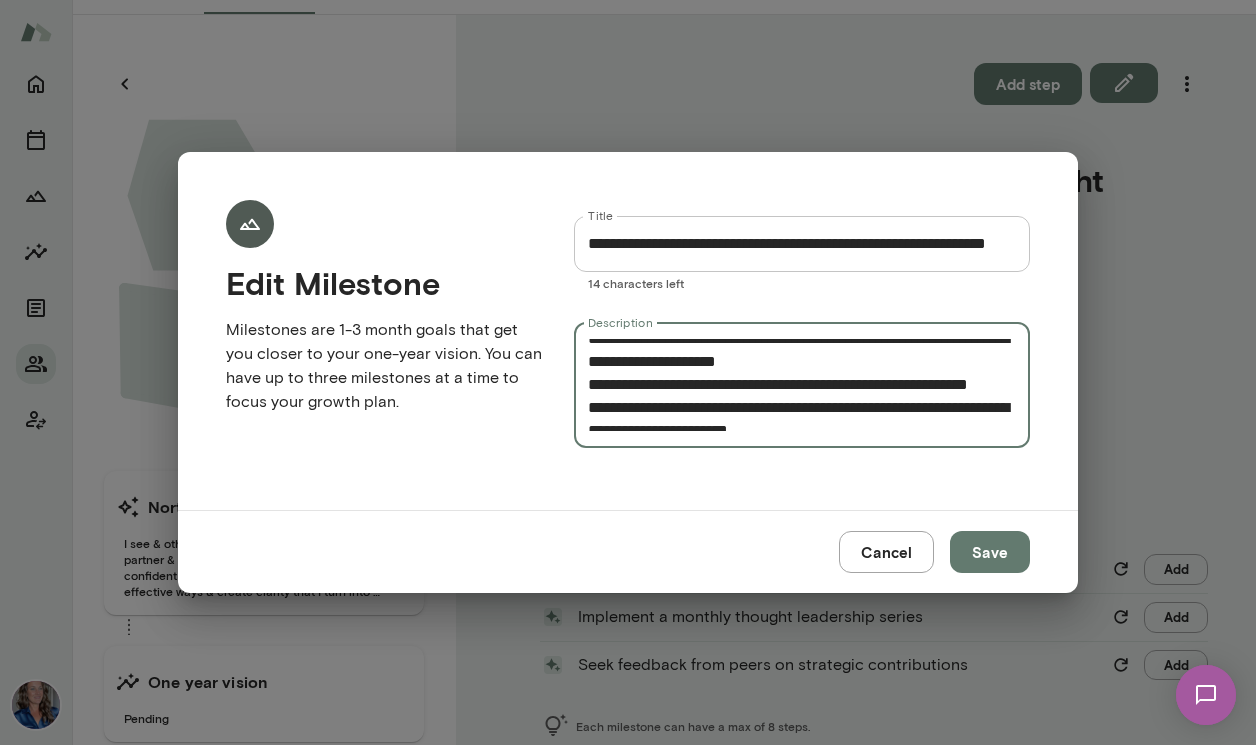 click on "**********" at bounding box center (802, 385) 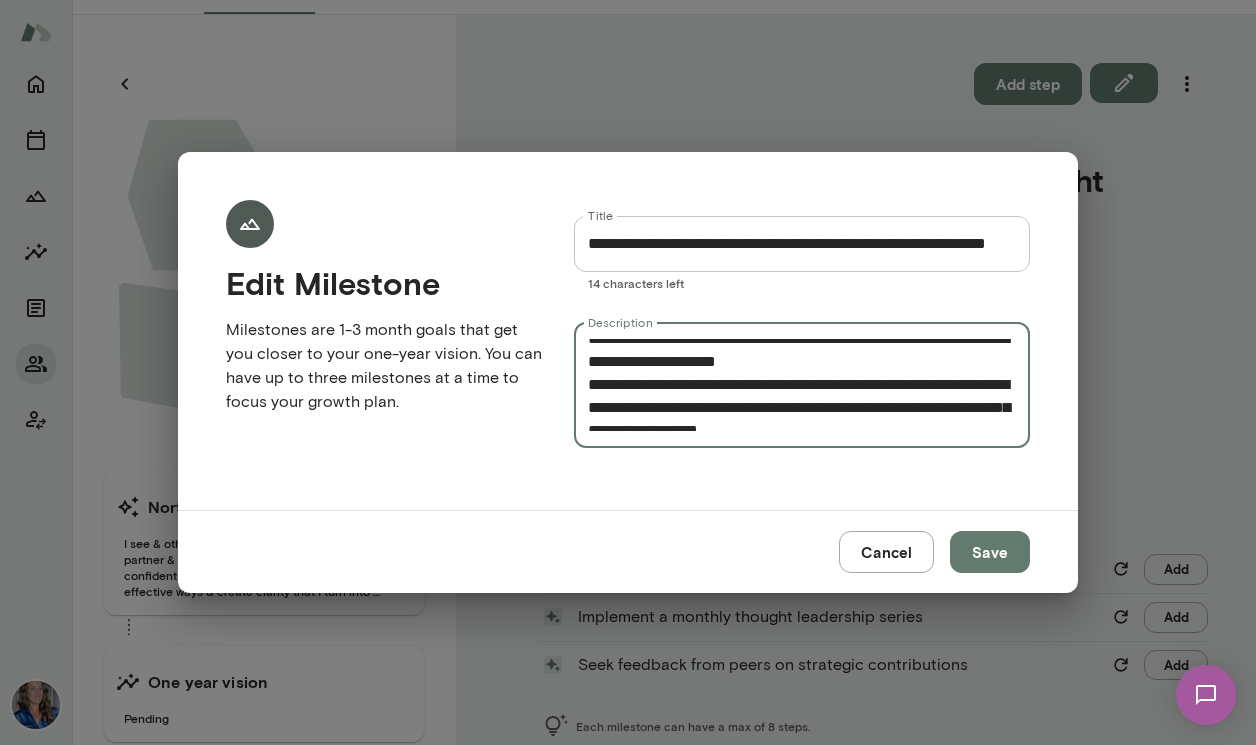 scroll, scrollTop: 207, scrollLeft: 0, axis: vertical 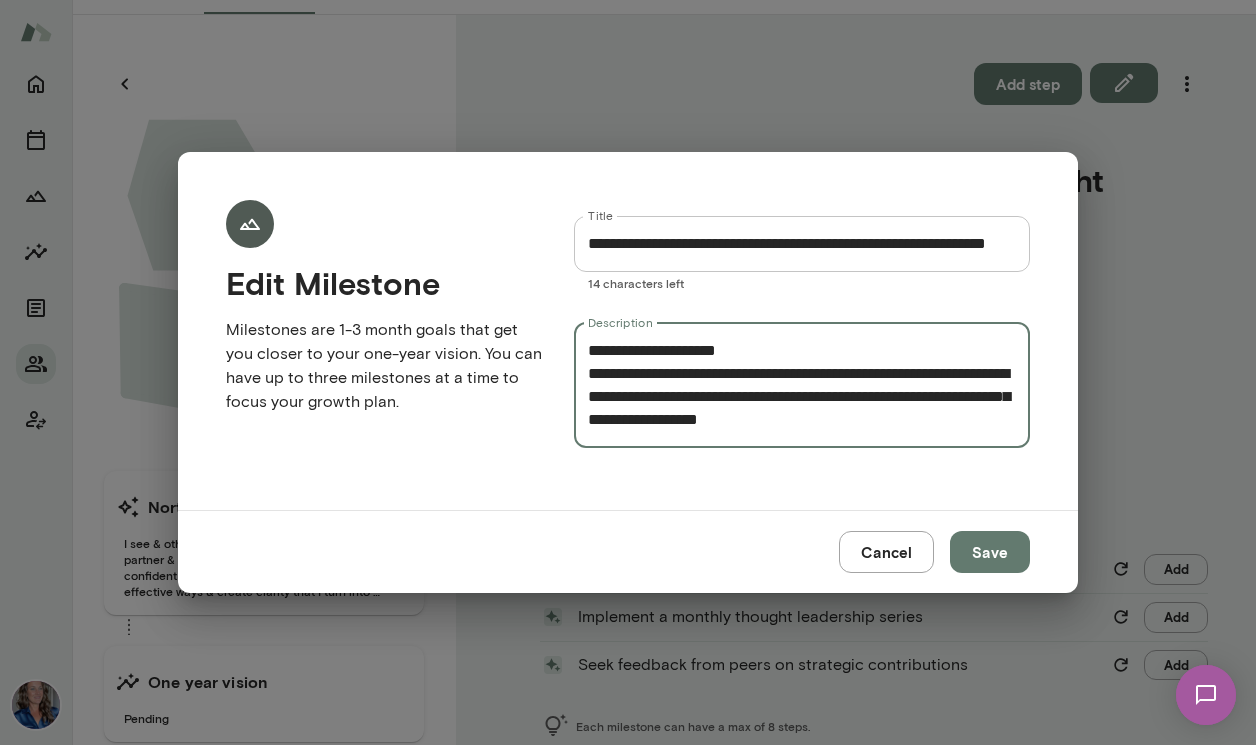 click on "**********" at bounding box center (802, 385) 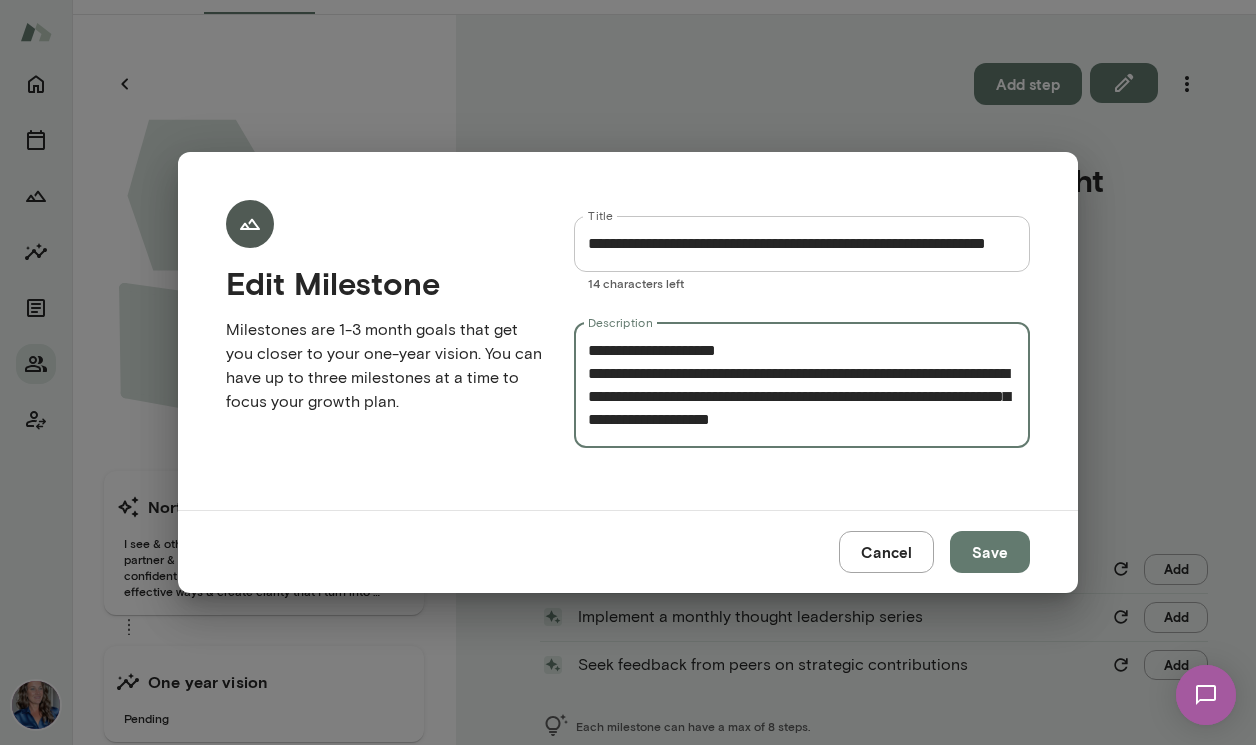 type on "**********" 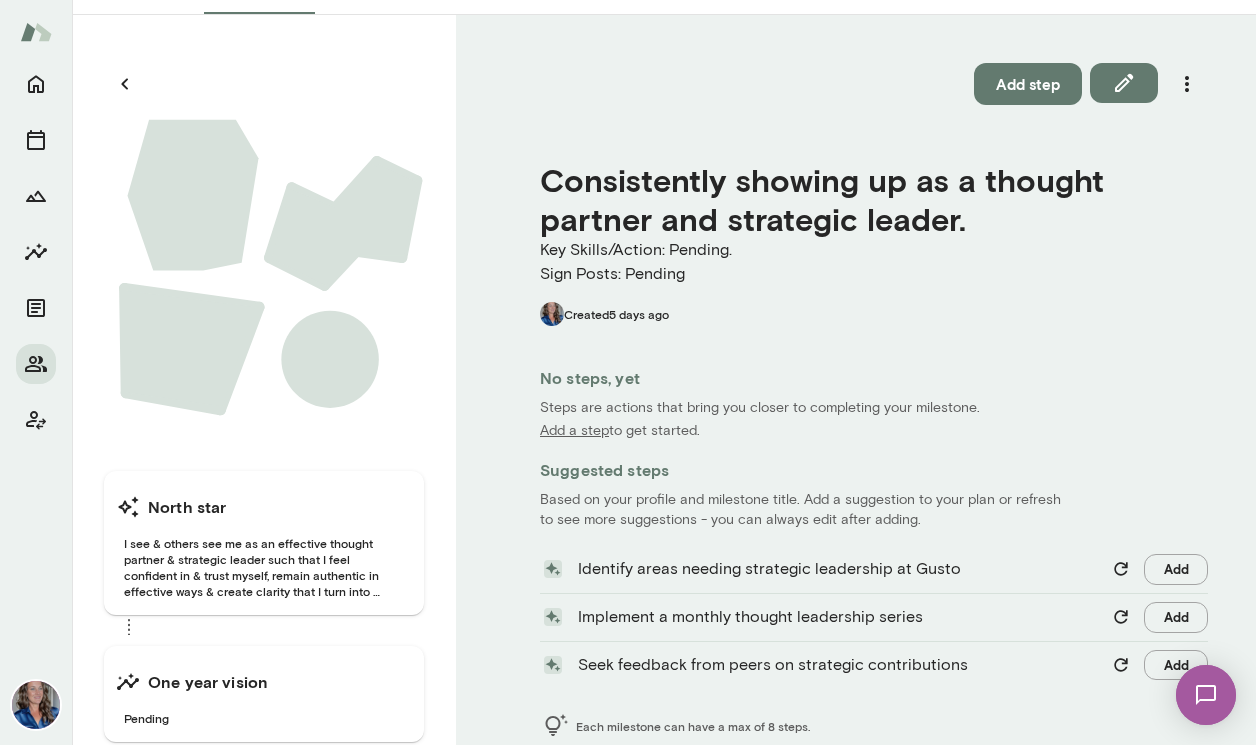 scroll, scrollTop: 0, scrollLeft: 0, axis: both 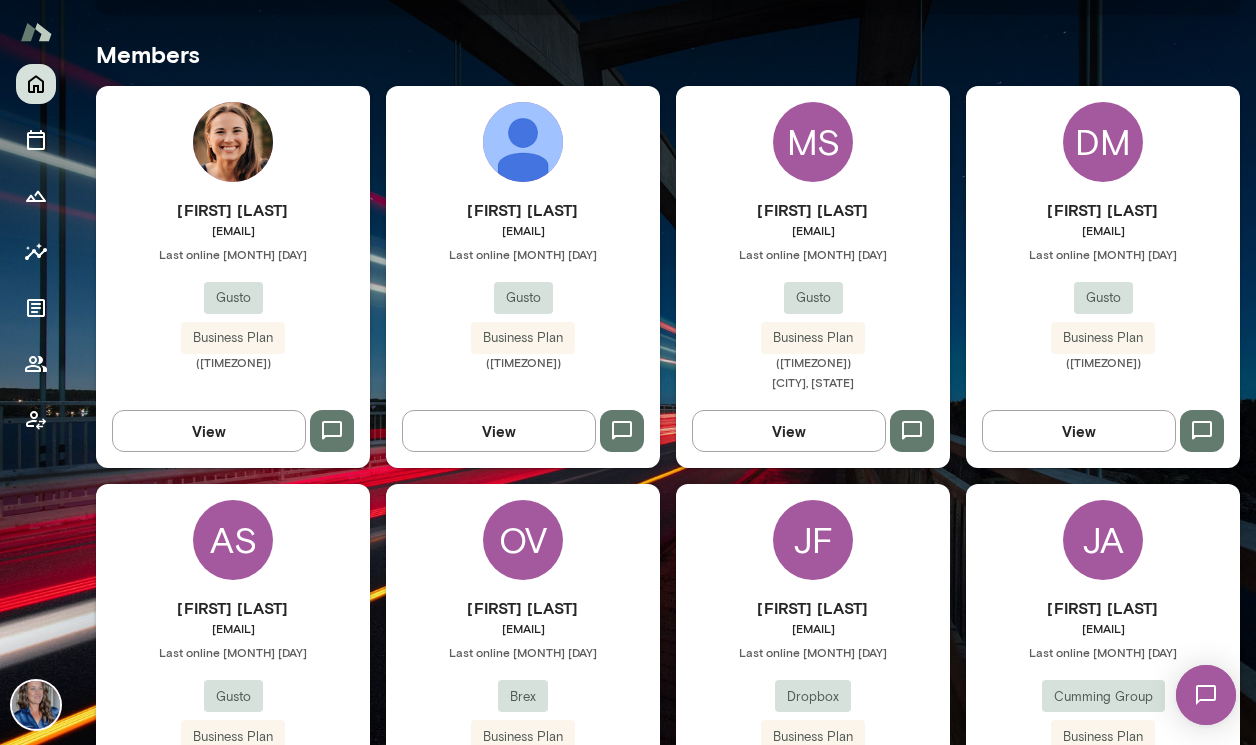 click on "MS" at bounding box center [813, 142] 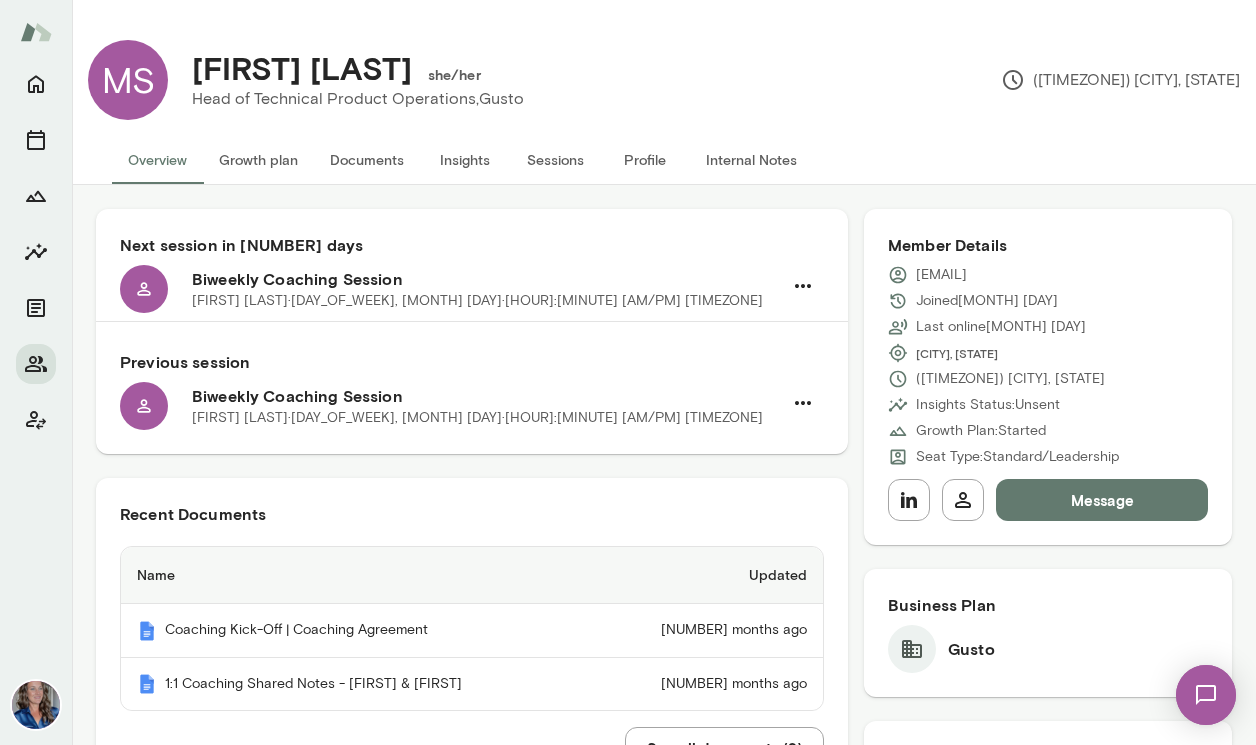 click on "Growth plan" at bounding box center (258, 160) 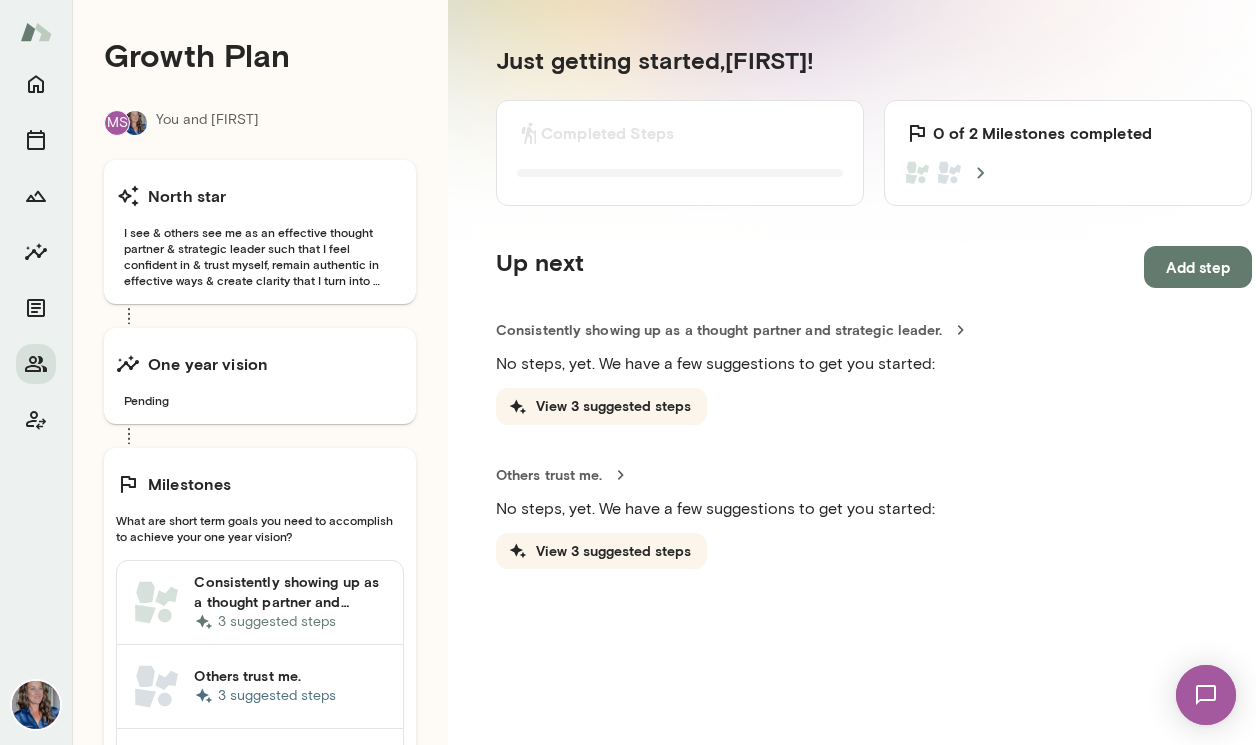 scroll, scrollTop: 216, scrollLeft: 0, axis: vertical 